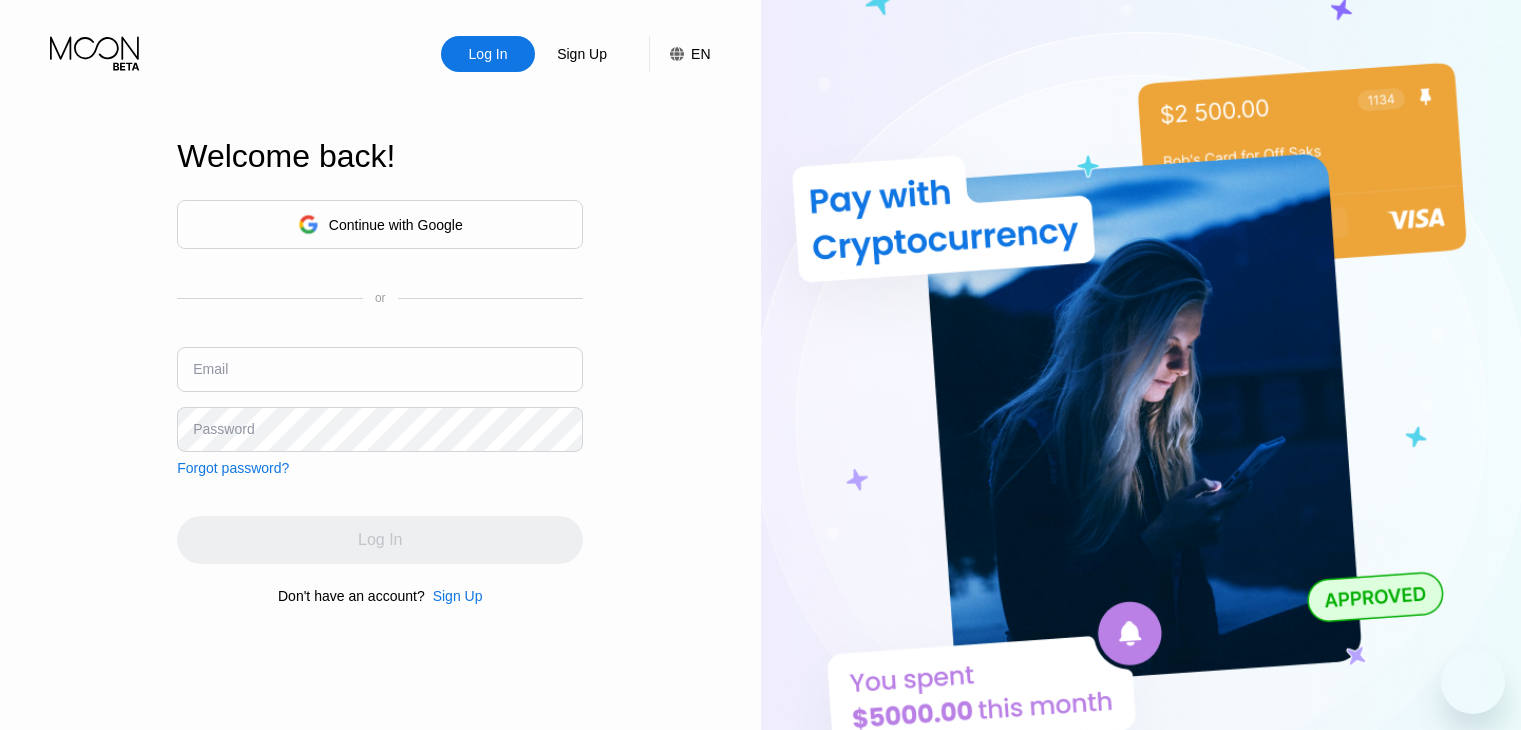 scroll, scrollTop: 0, scrollLeft: 0, axis: both 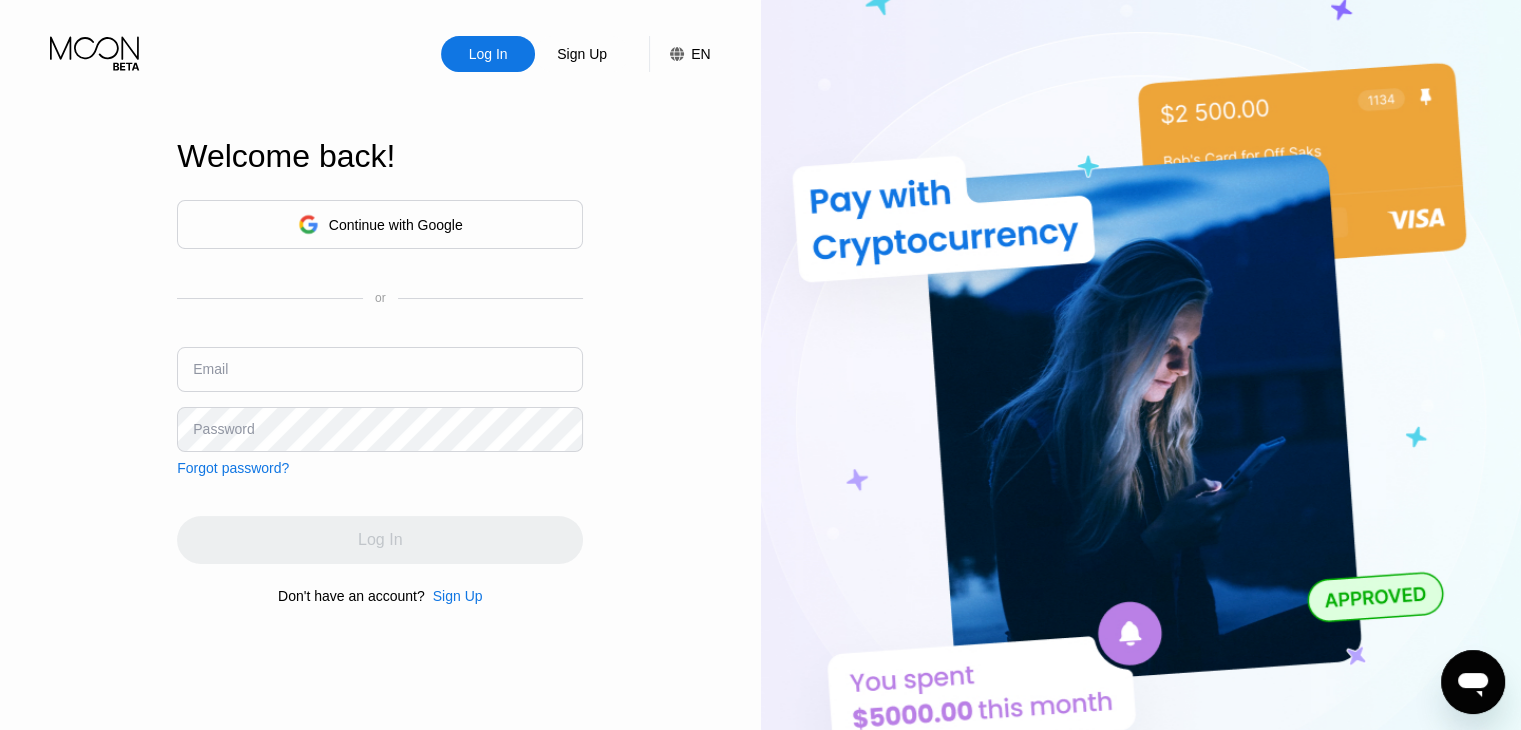 click at bounding box center [380, 369] 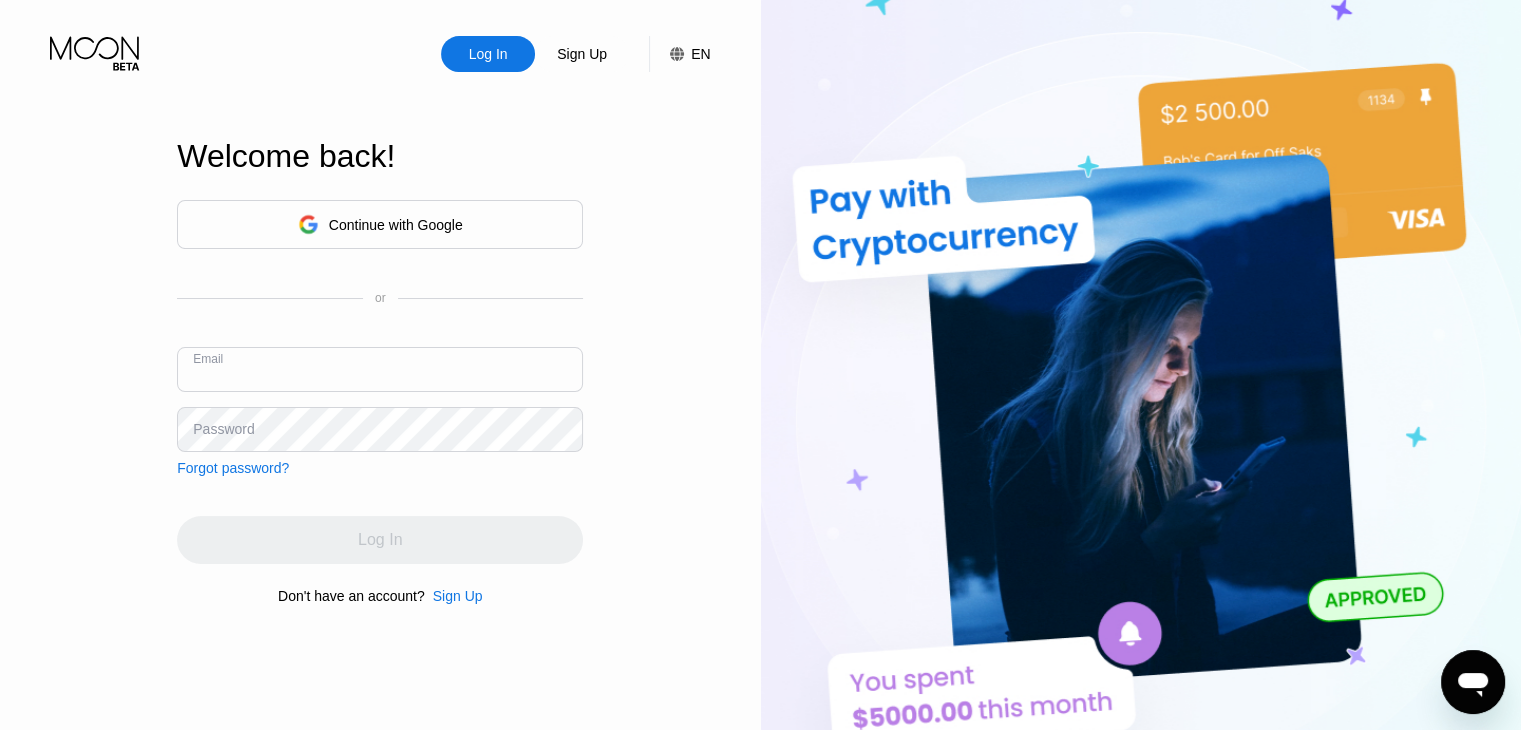 paste on "[EMAIL]" 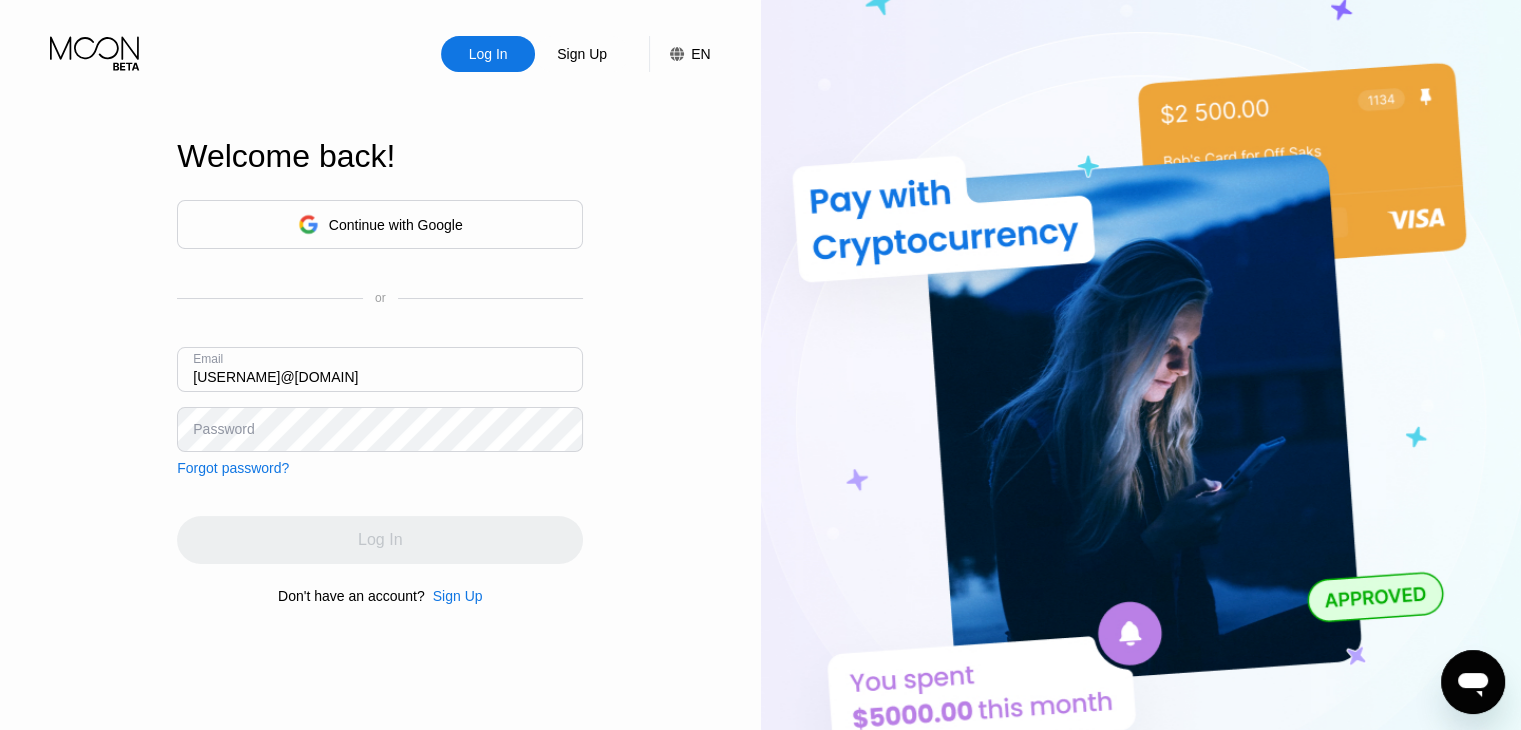 type on "[EMAIL]" 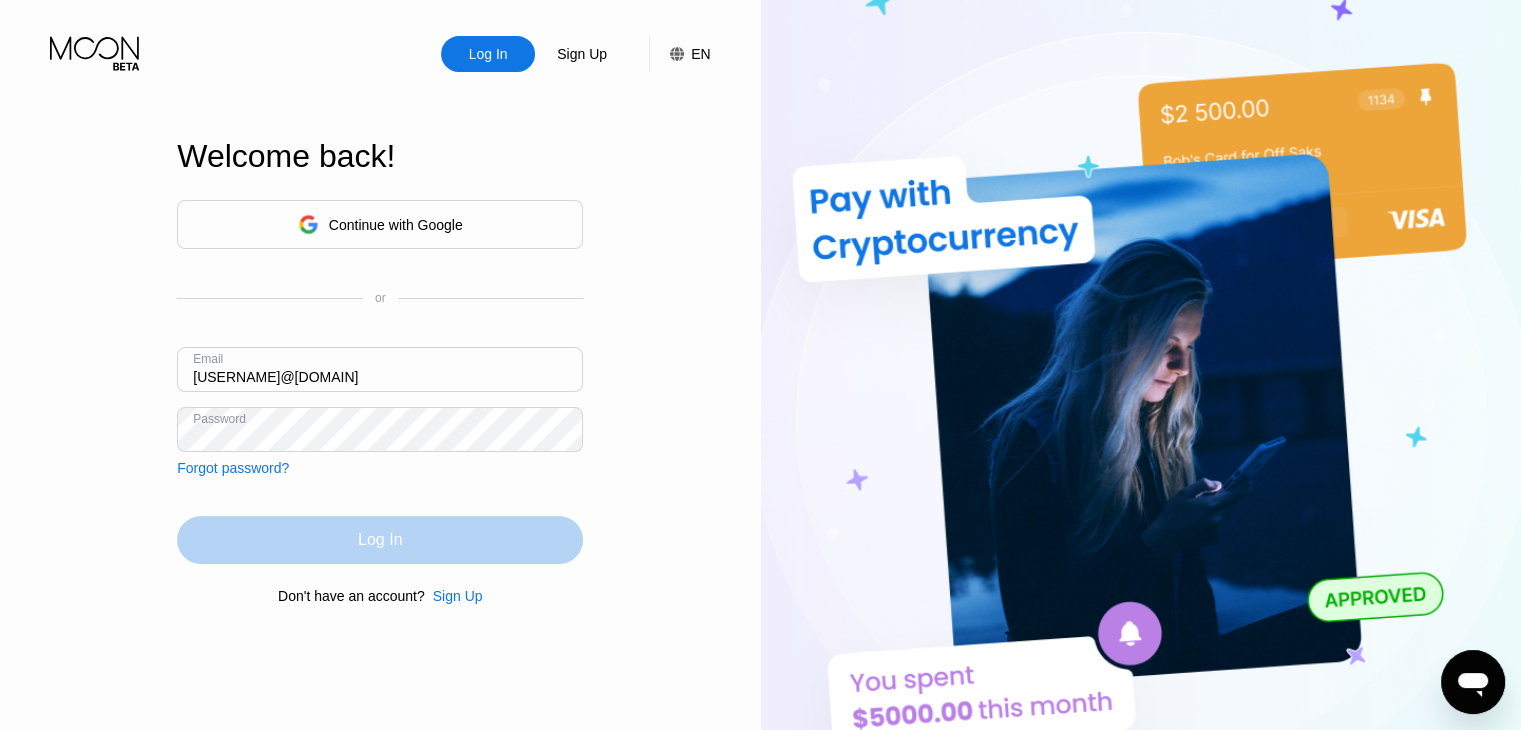 click on "Log In" at bounding box center [380, 540] 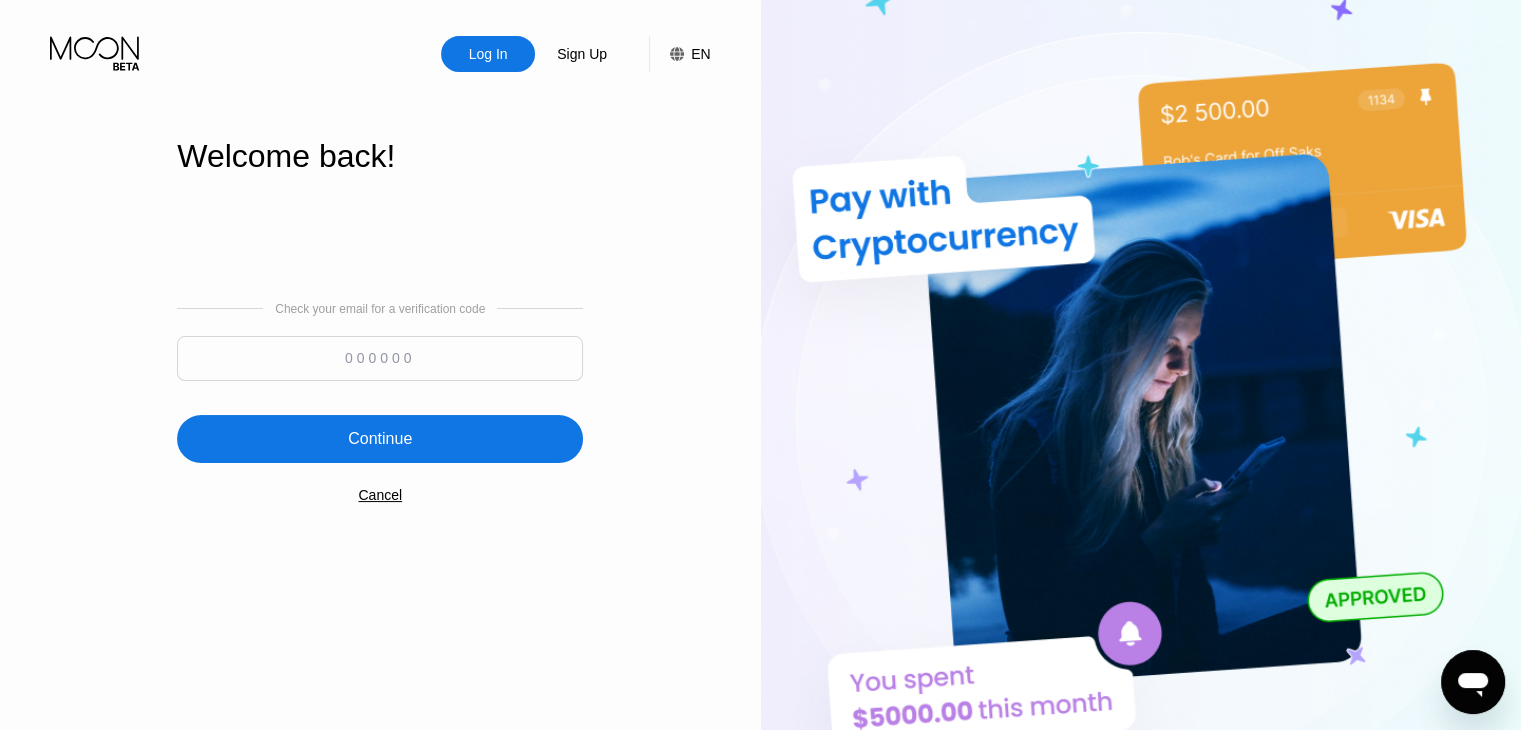 click at bounding box center [380, 358] 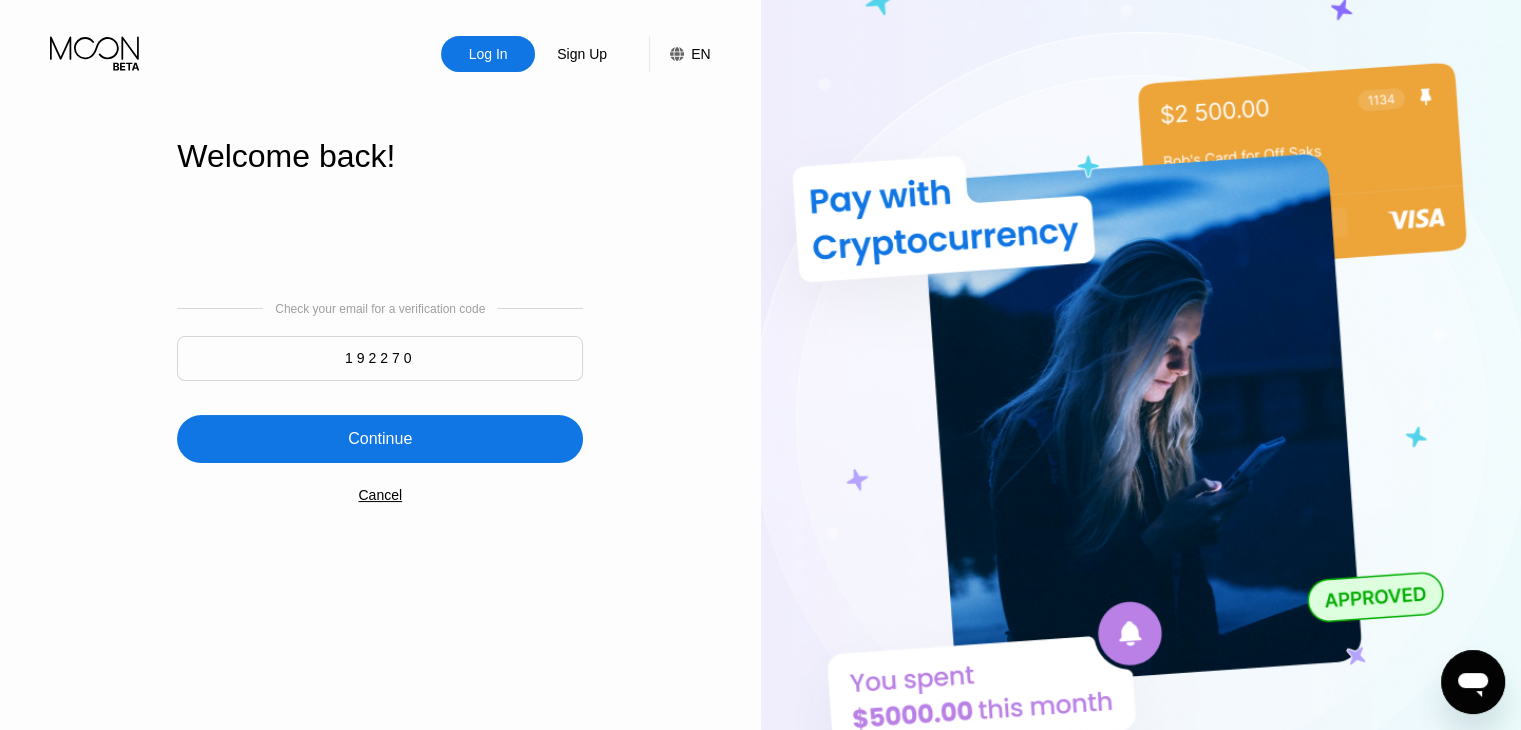 type on "192270" 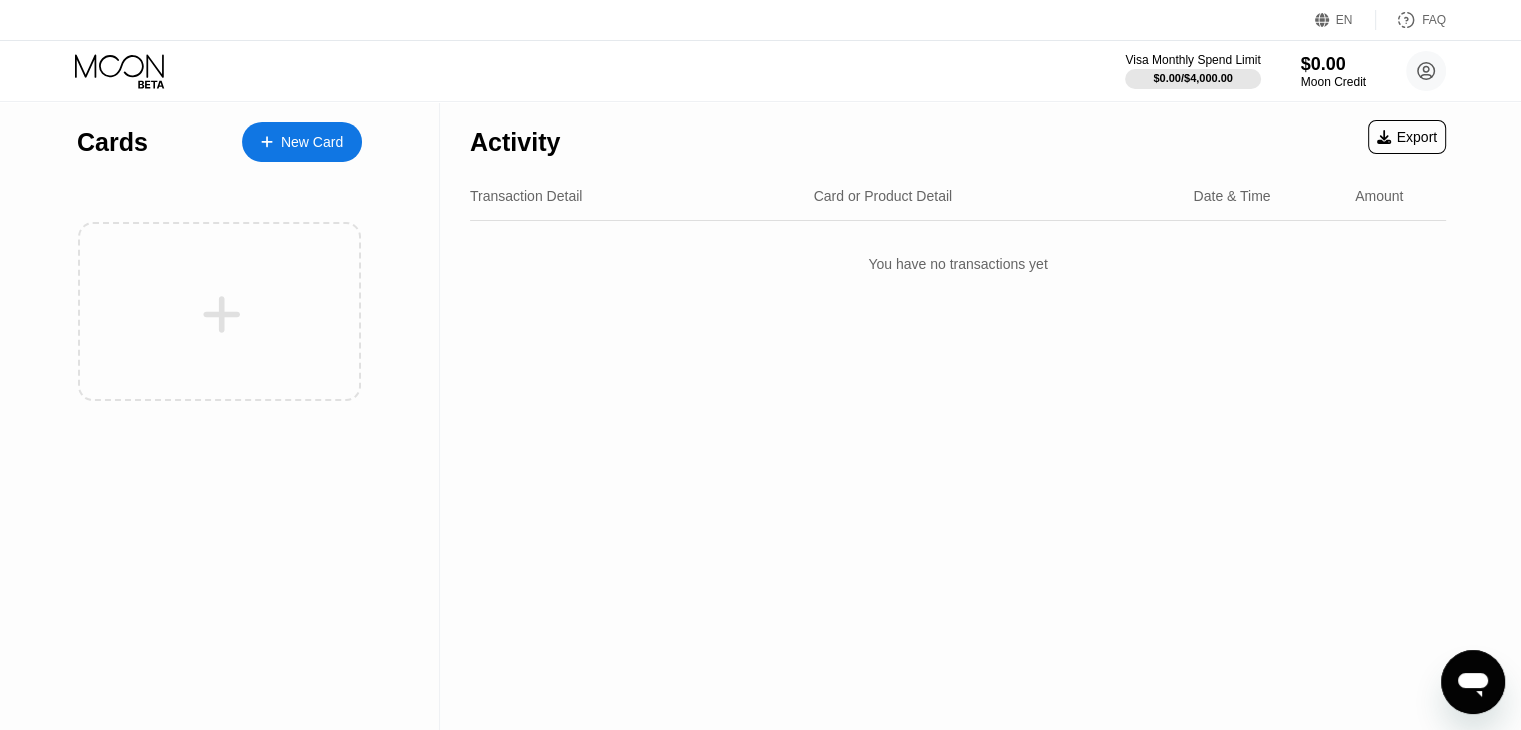 click on "New Card" at bounding box center [302, 142] 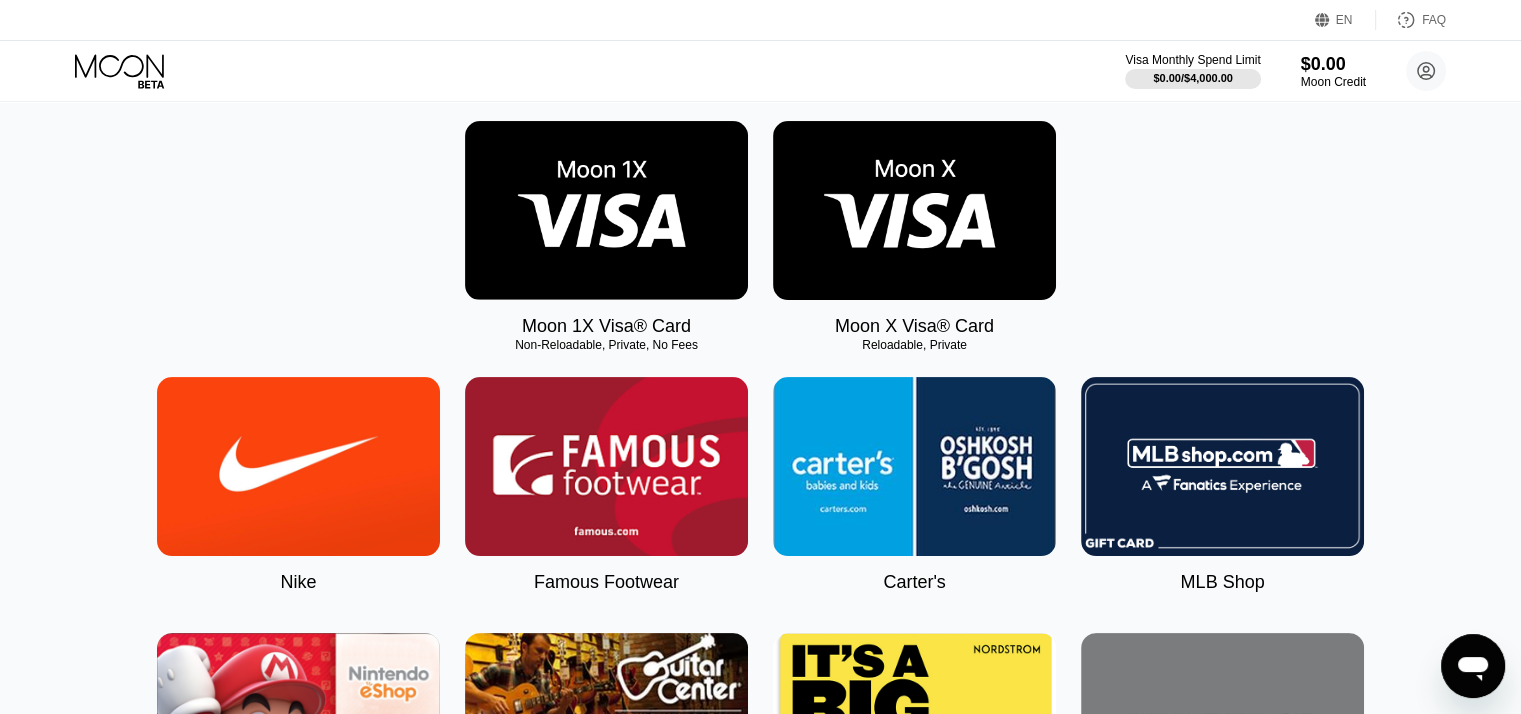 scroll, scrollTop: 0, scrollLeft: 0, axis: both 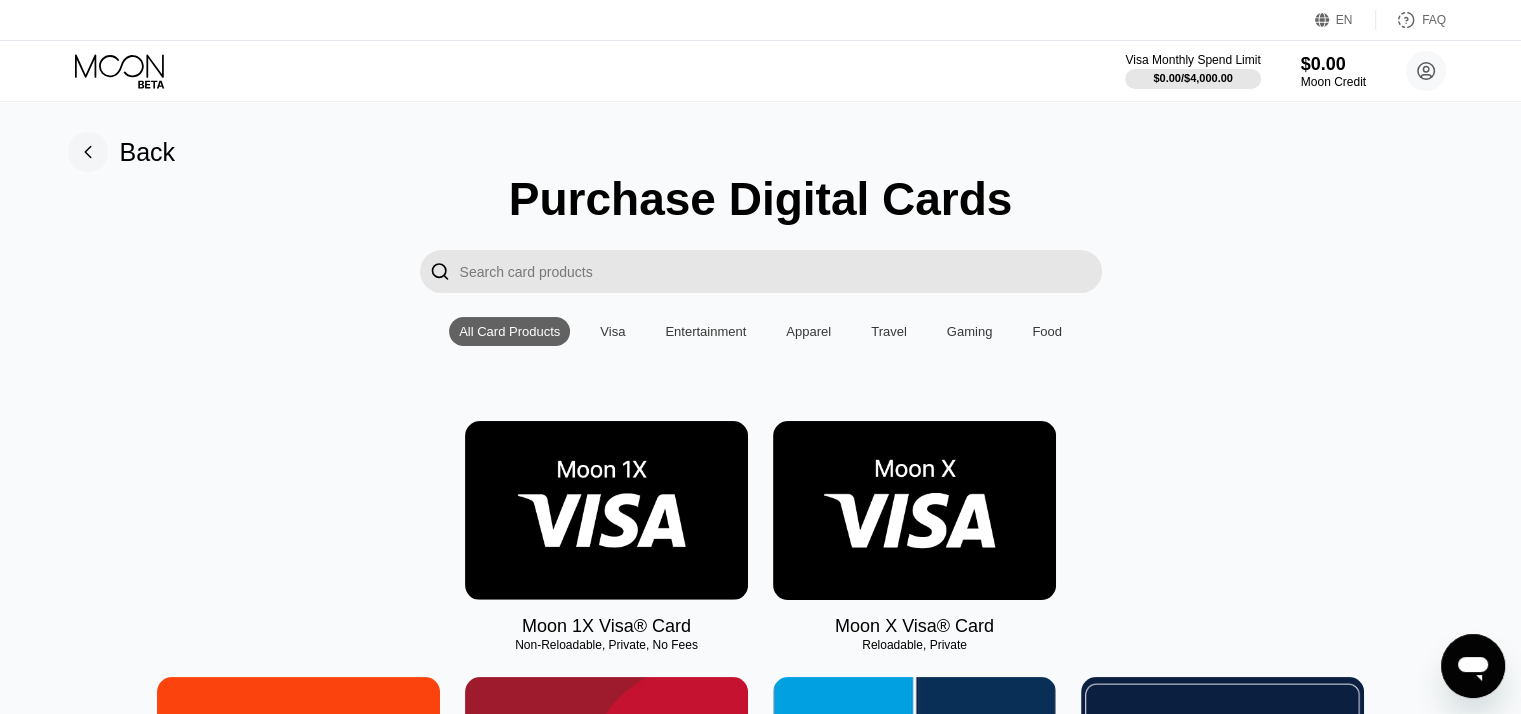 click at bounding box center [914, 510] 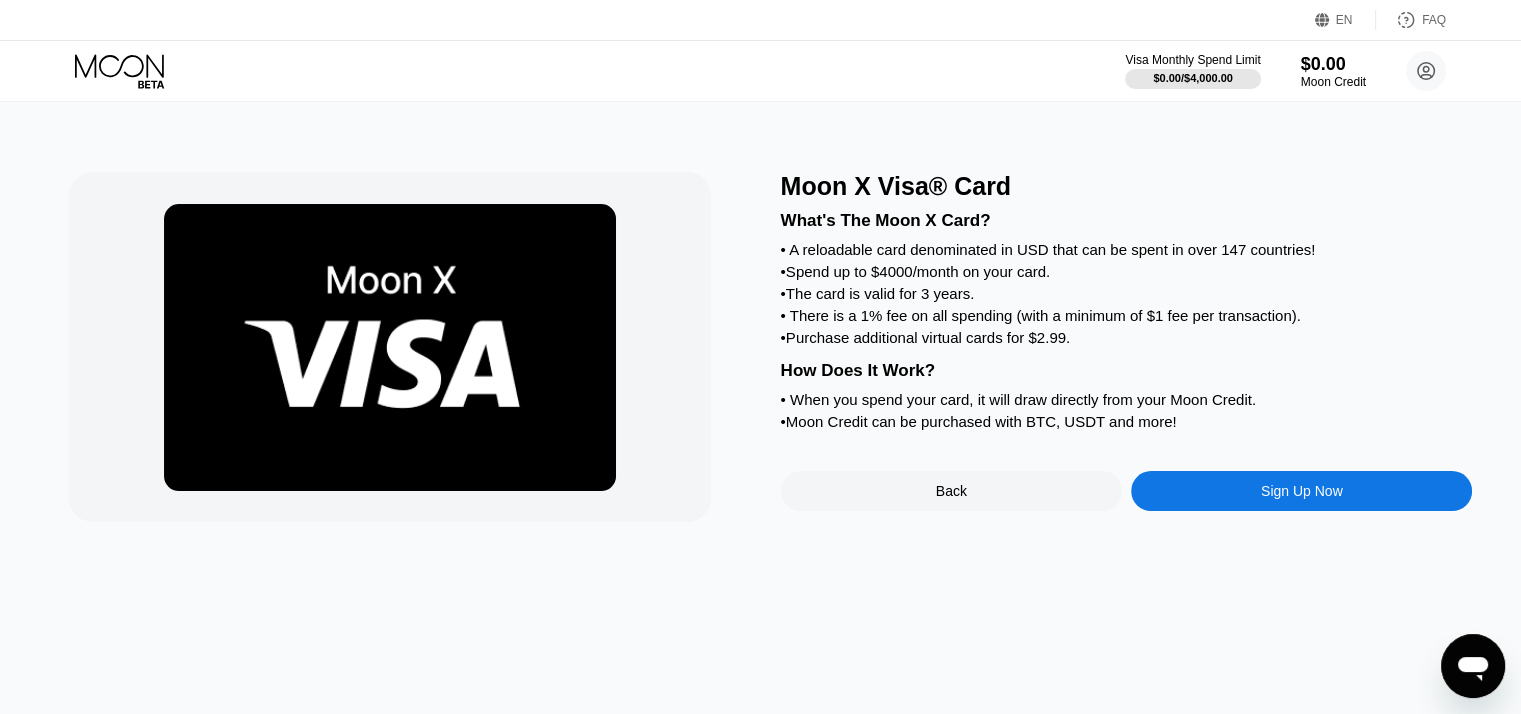 scroll, scrollTop: 0, scrollLeft: 0, axis: both 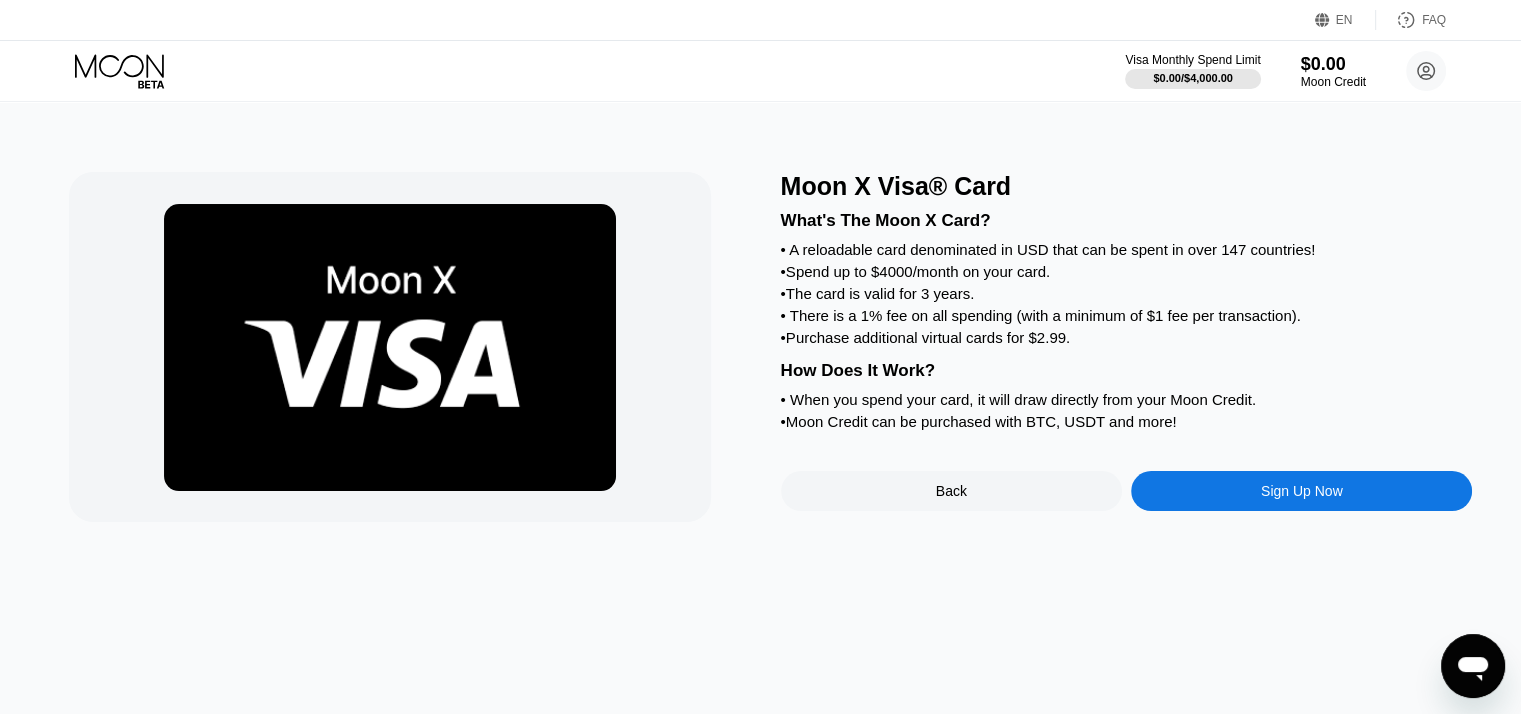 click on "Sign Up Now" at bounding box center (1302, 491) 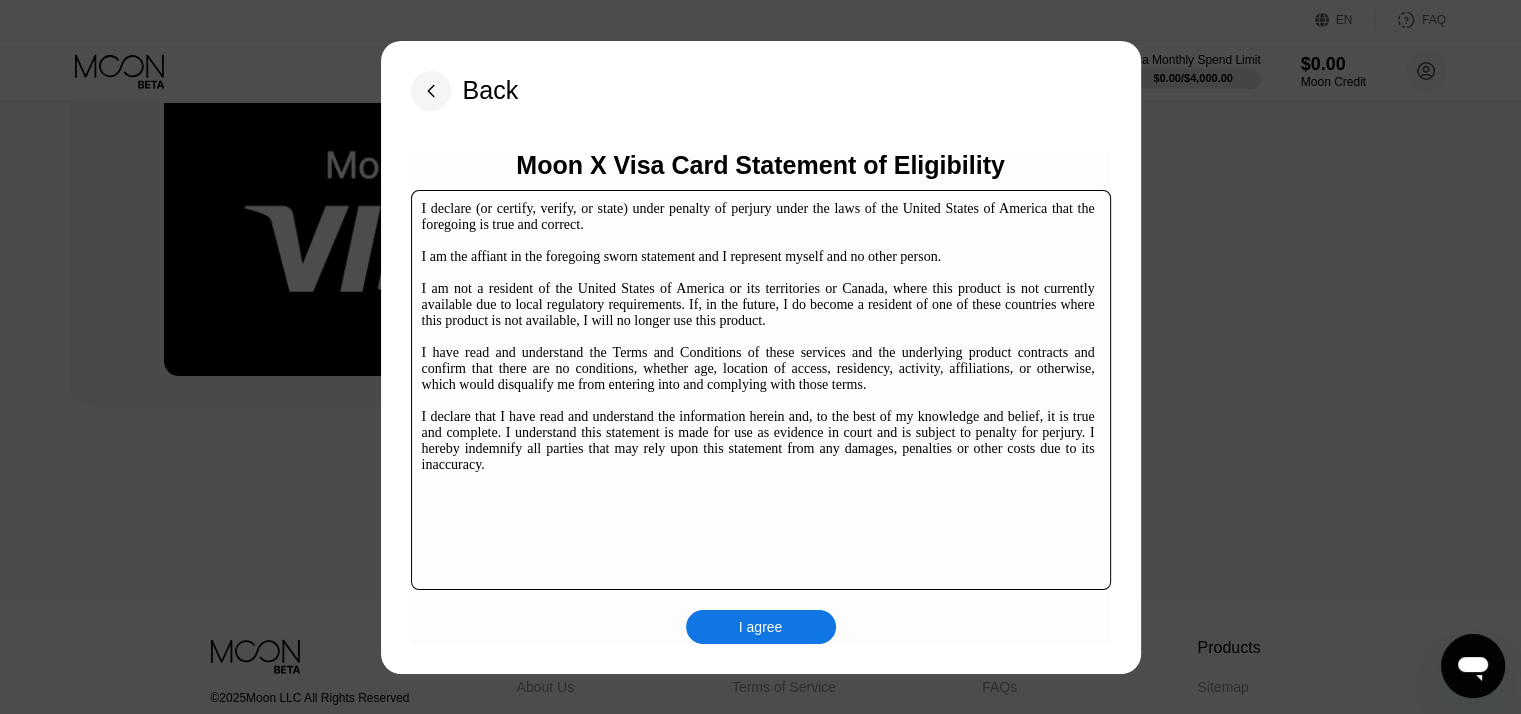 scroll, scrollTop: 304, scrollLeft: 0, axis: vertical 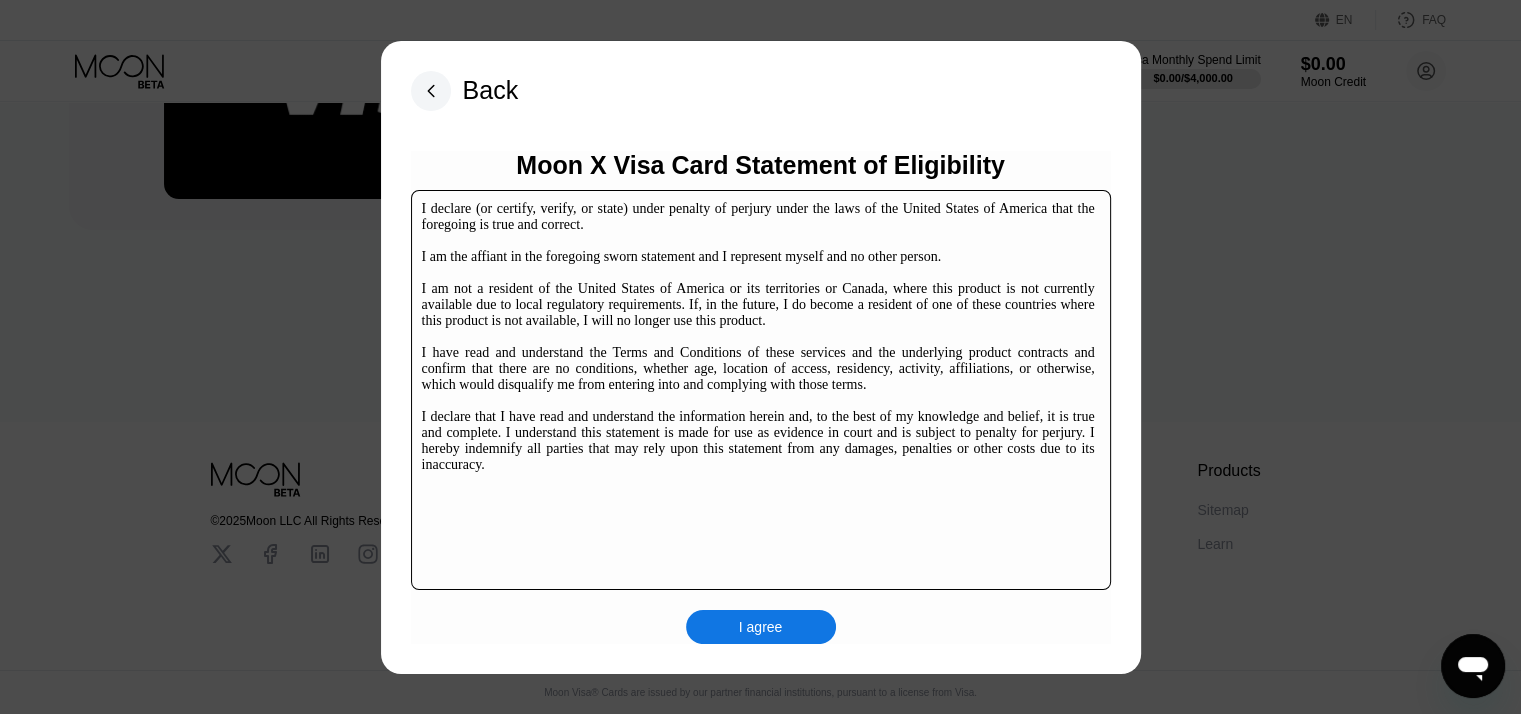 click on "I agree" at bounding box center [761, 627] 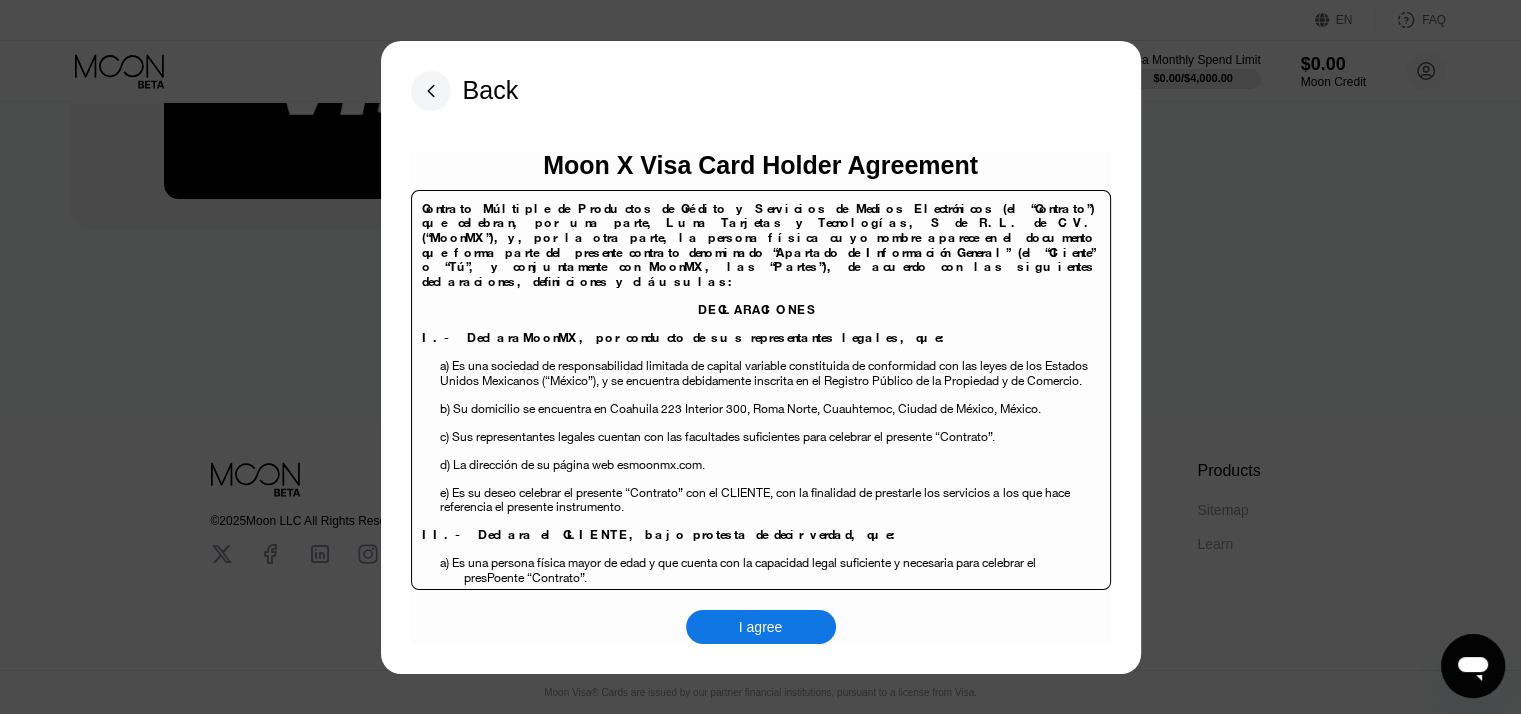 click on "I agree" at bounding box center (761, 627) 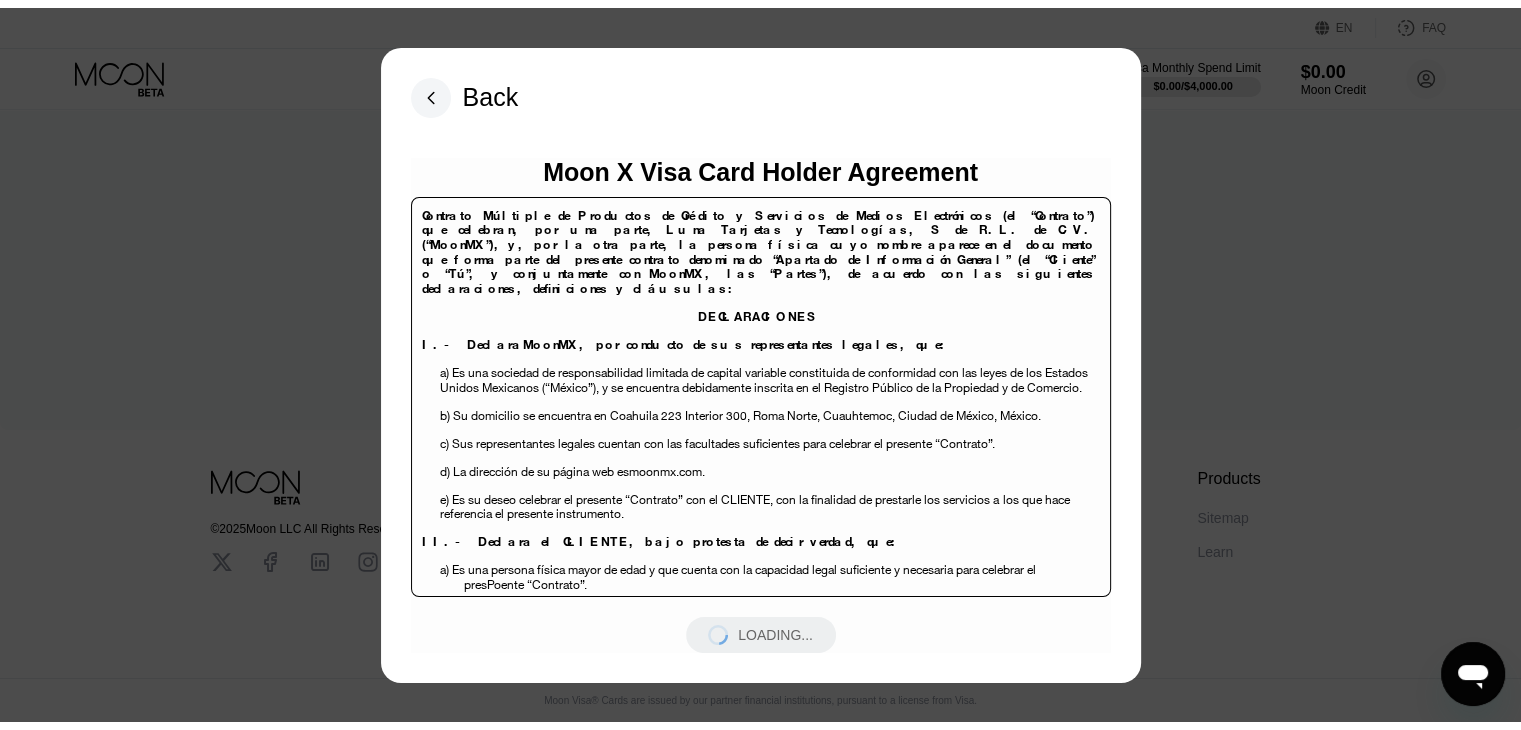 scroll, scrollTop: 0, scrollLeft: 0, axis: both 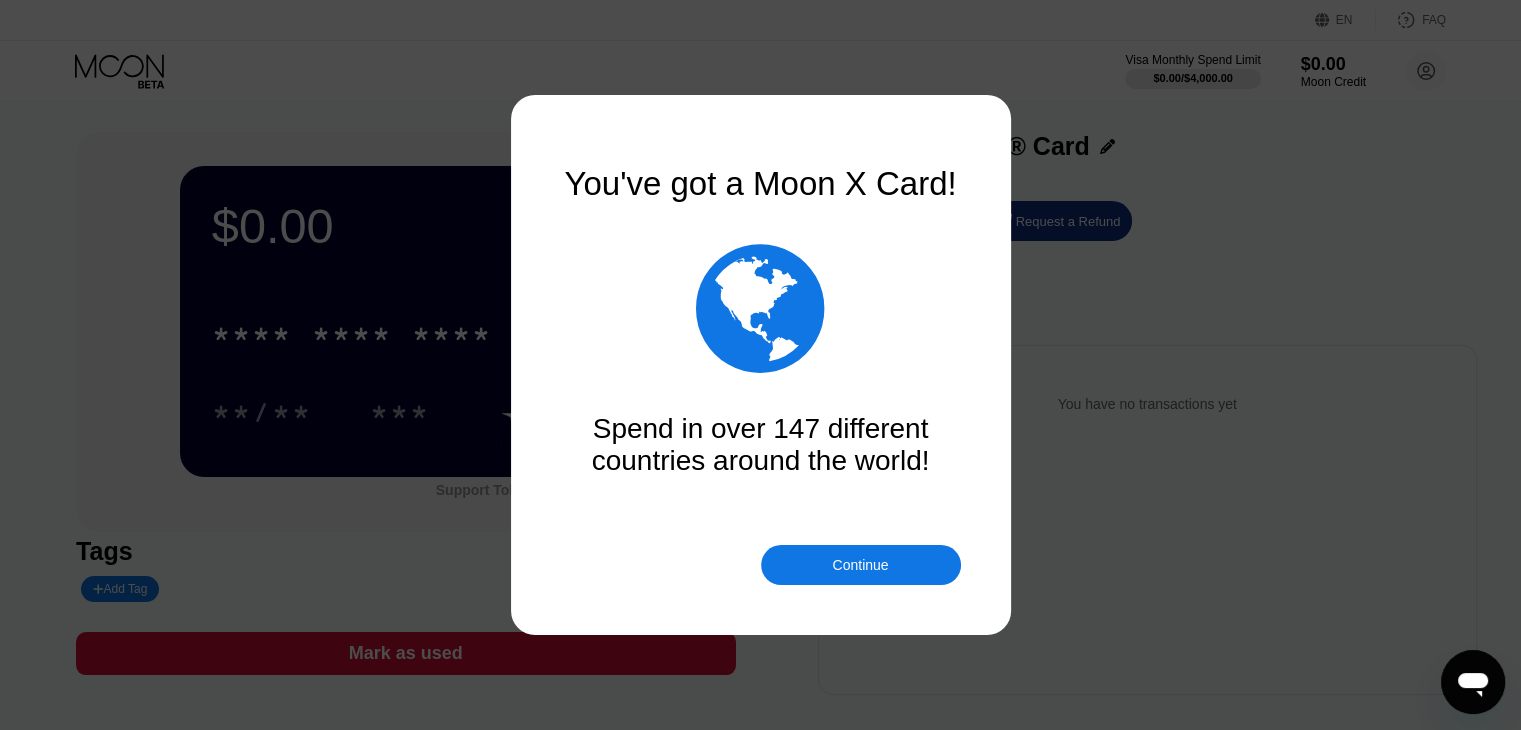 click on "Continue" at bounding box center (860, 565) 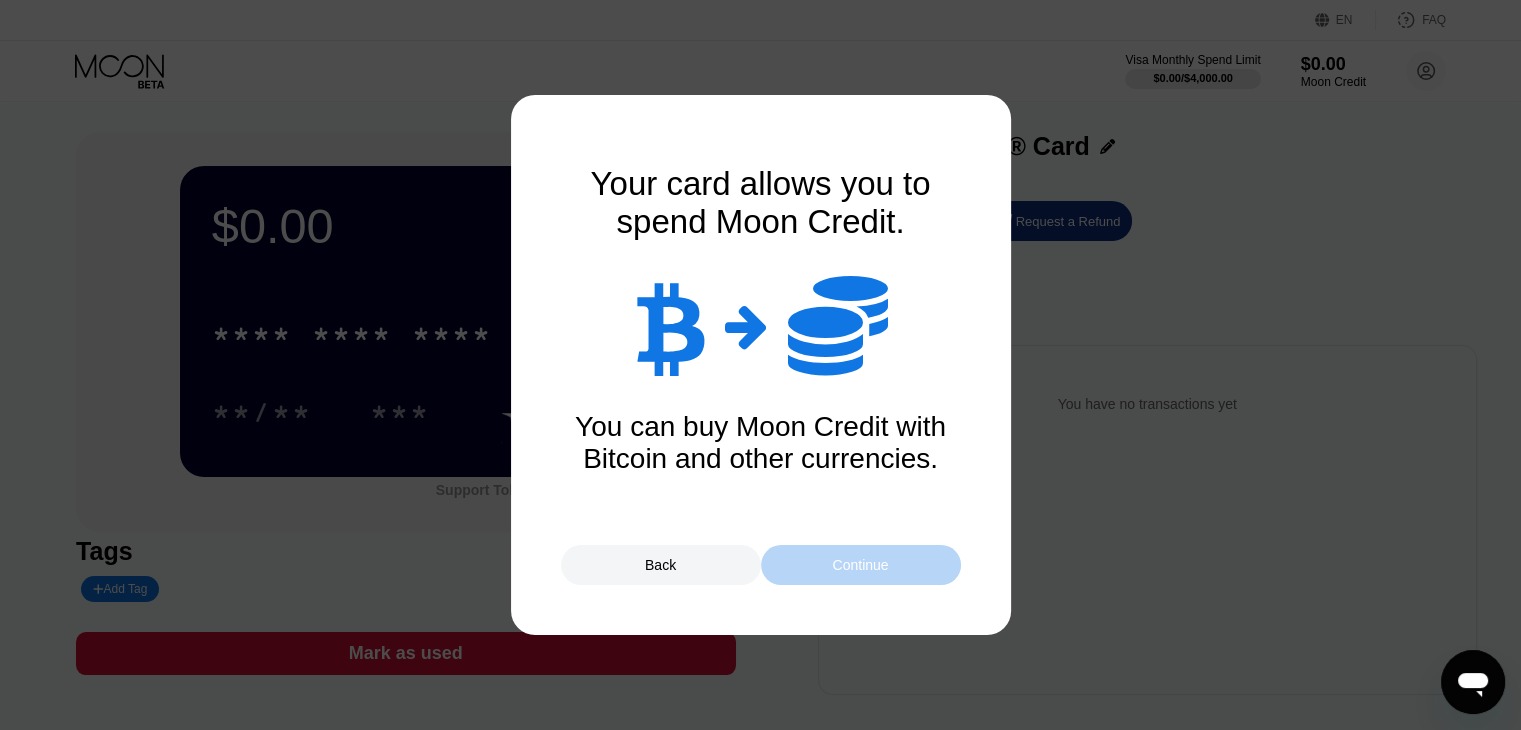 click on "Continue" at bounding box center [861, 565] 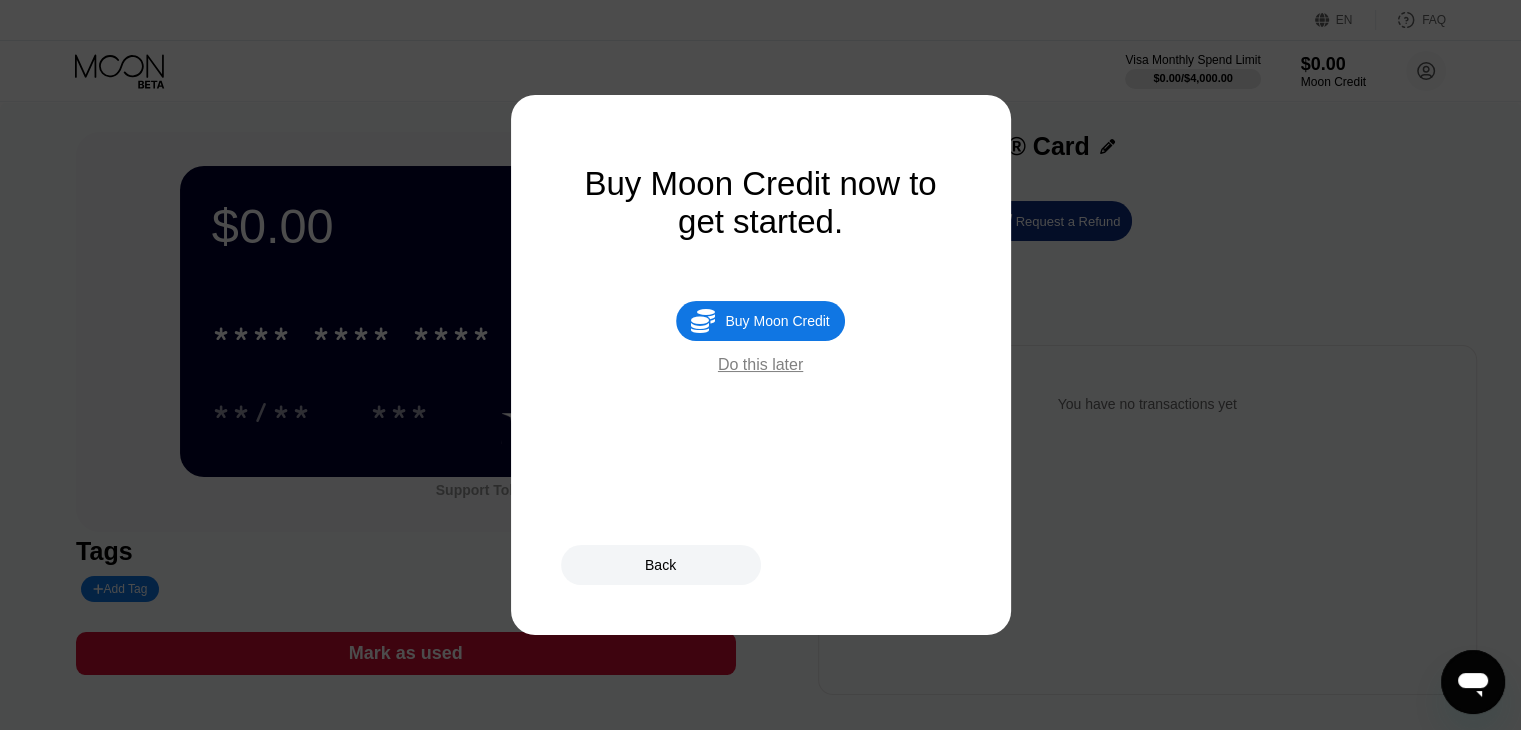click on "Buy Moon Credit" at bounding box center [777, 321] 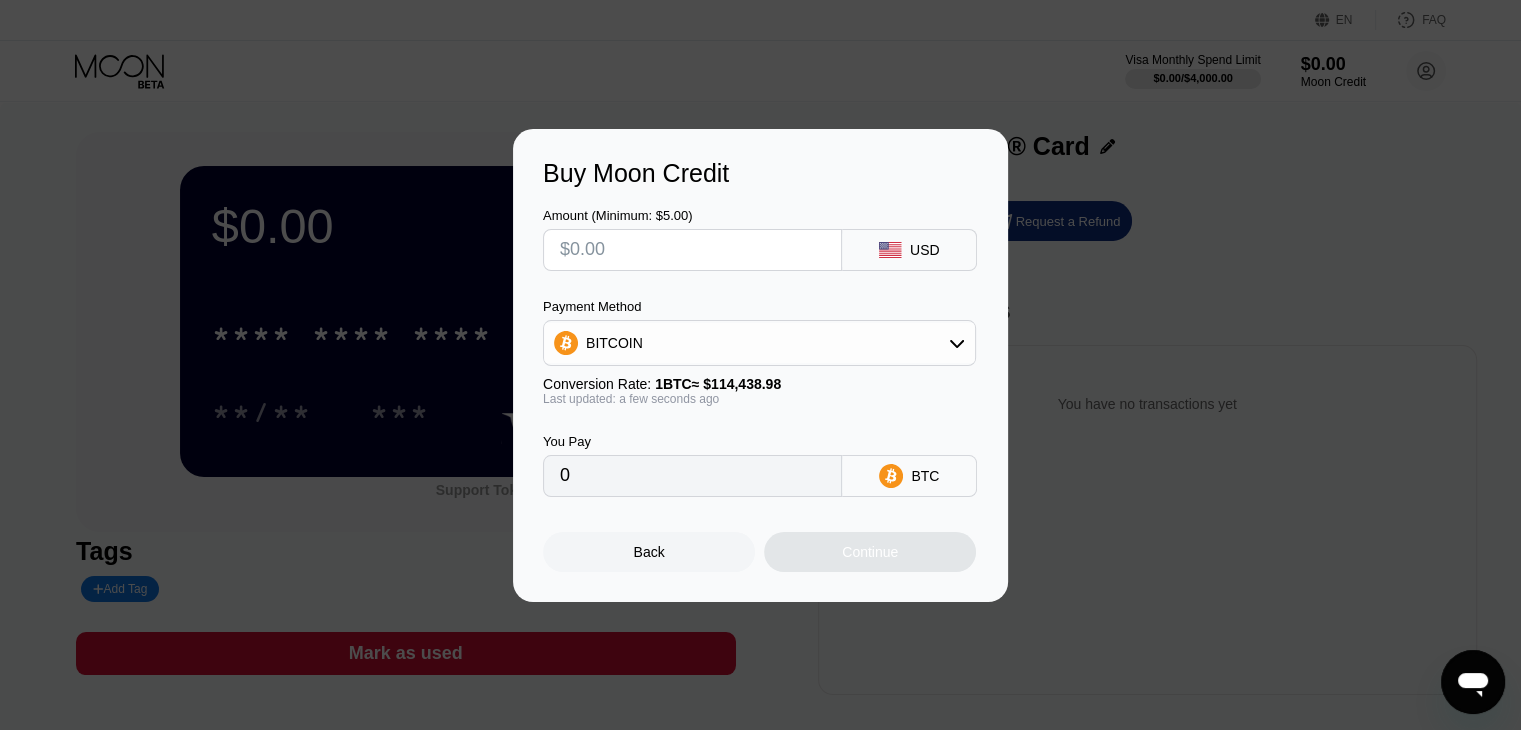 click on "BITCOIN" at bounding box center [759, 343] 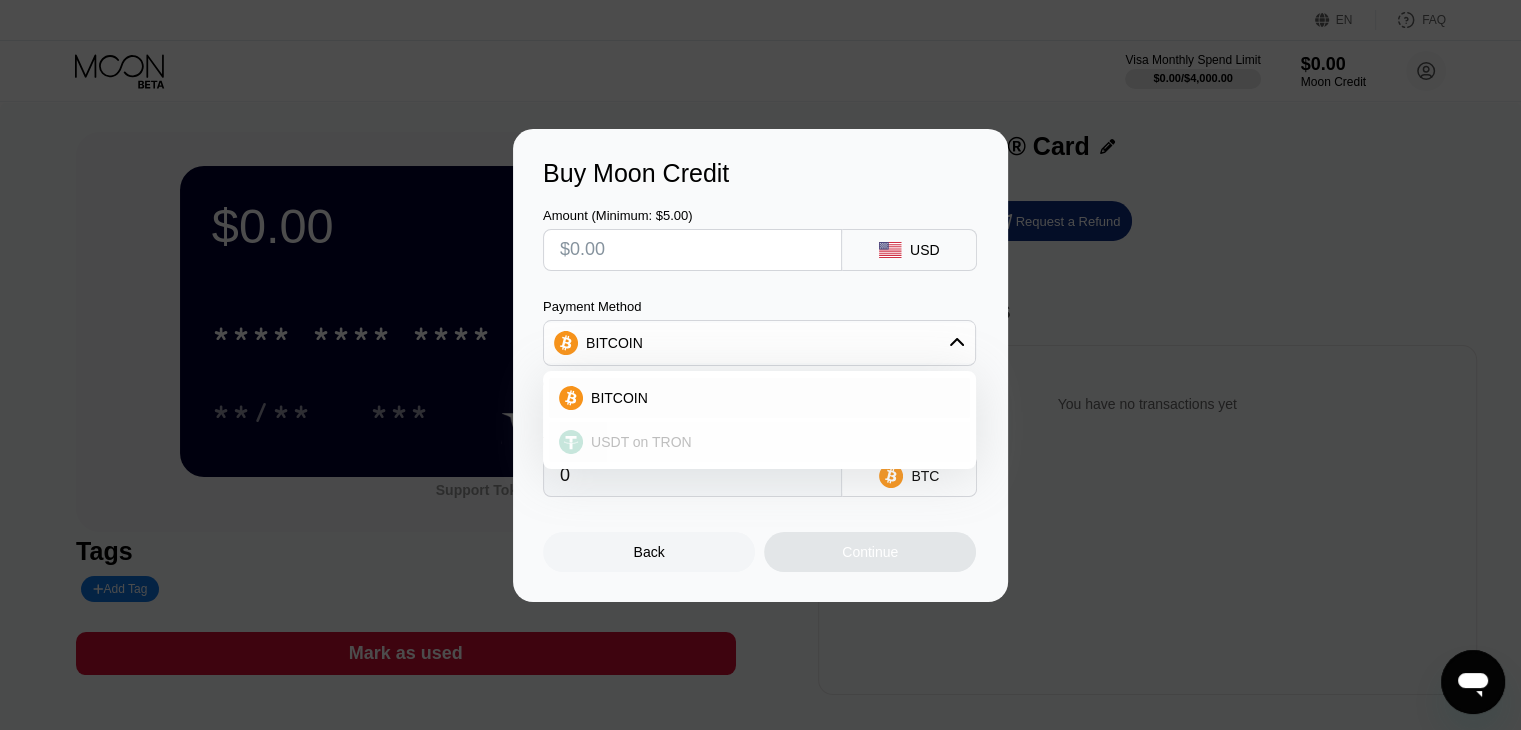 click on "USDT on TRON" at bounding box center [759, 442] 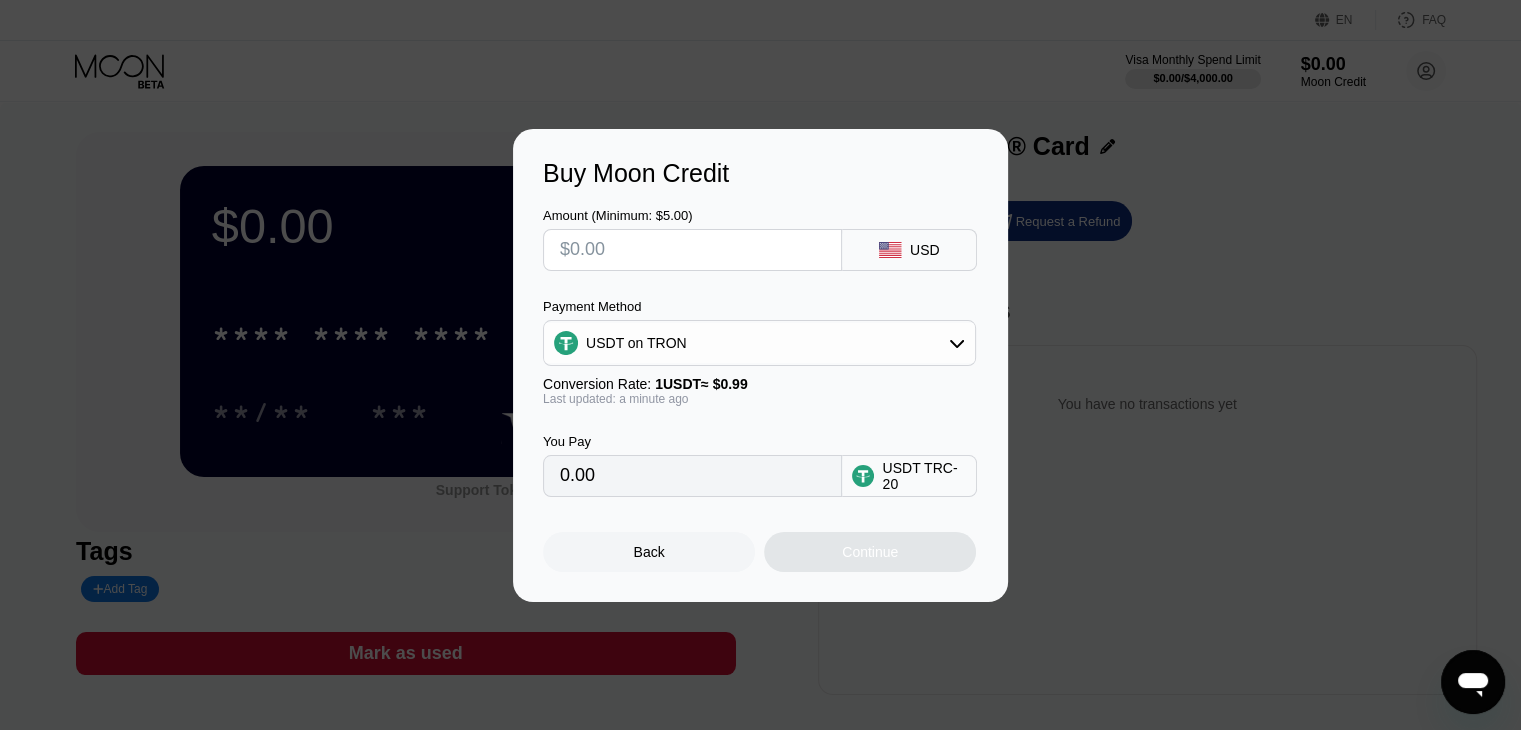 click at bounding box center [692, 250] 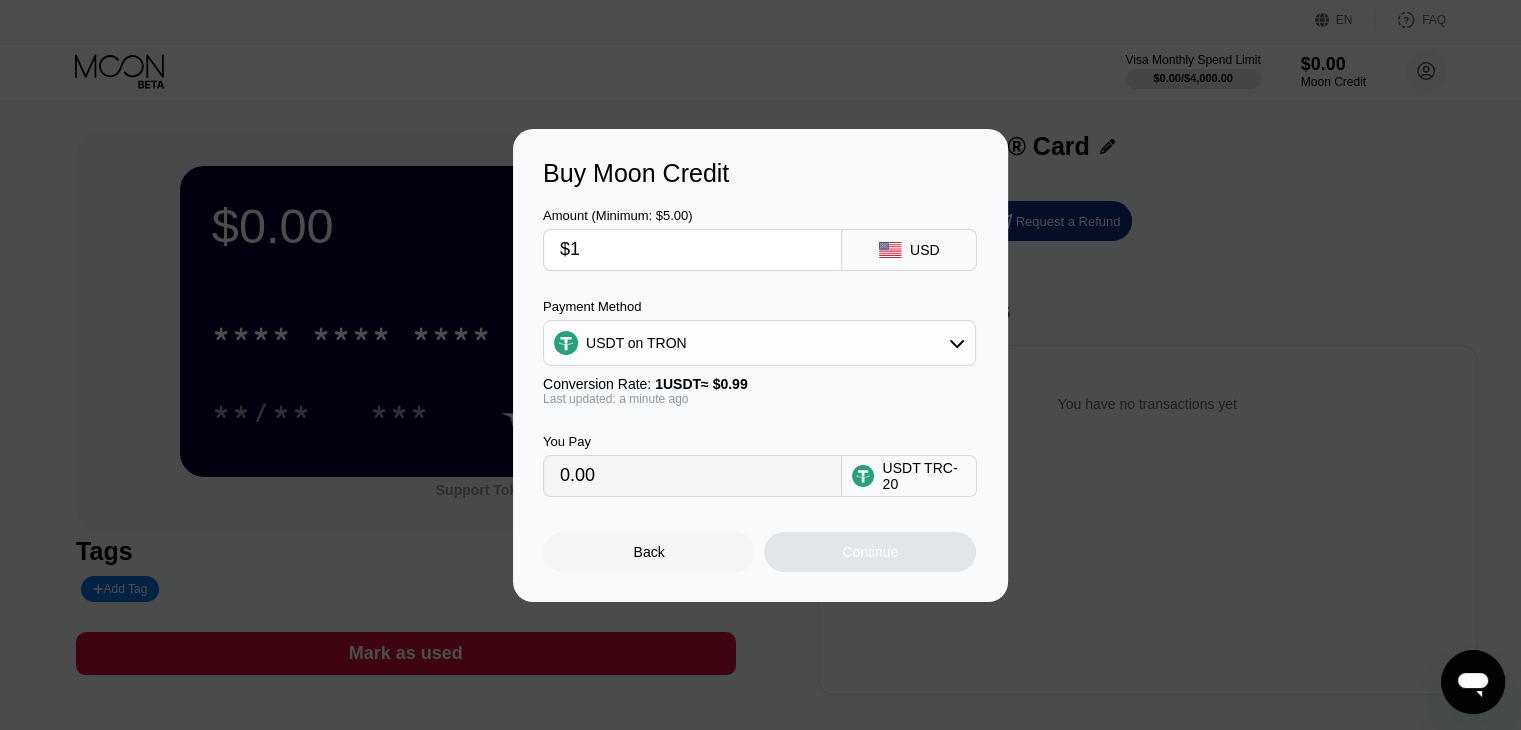 type on "$10" 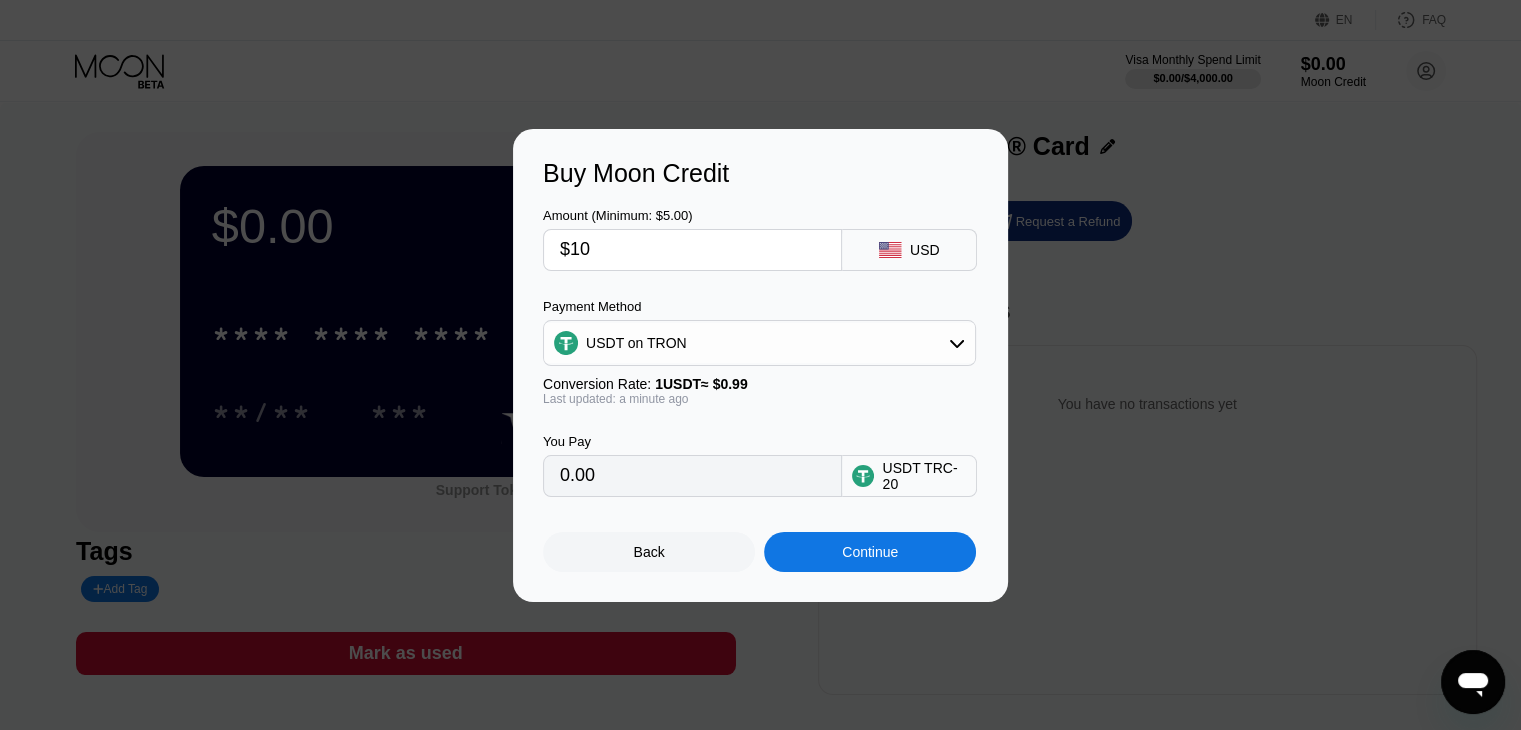 type on "10.10" 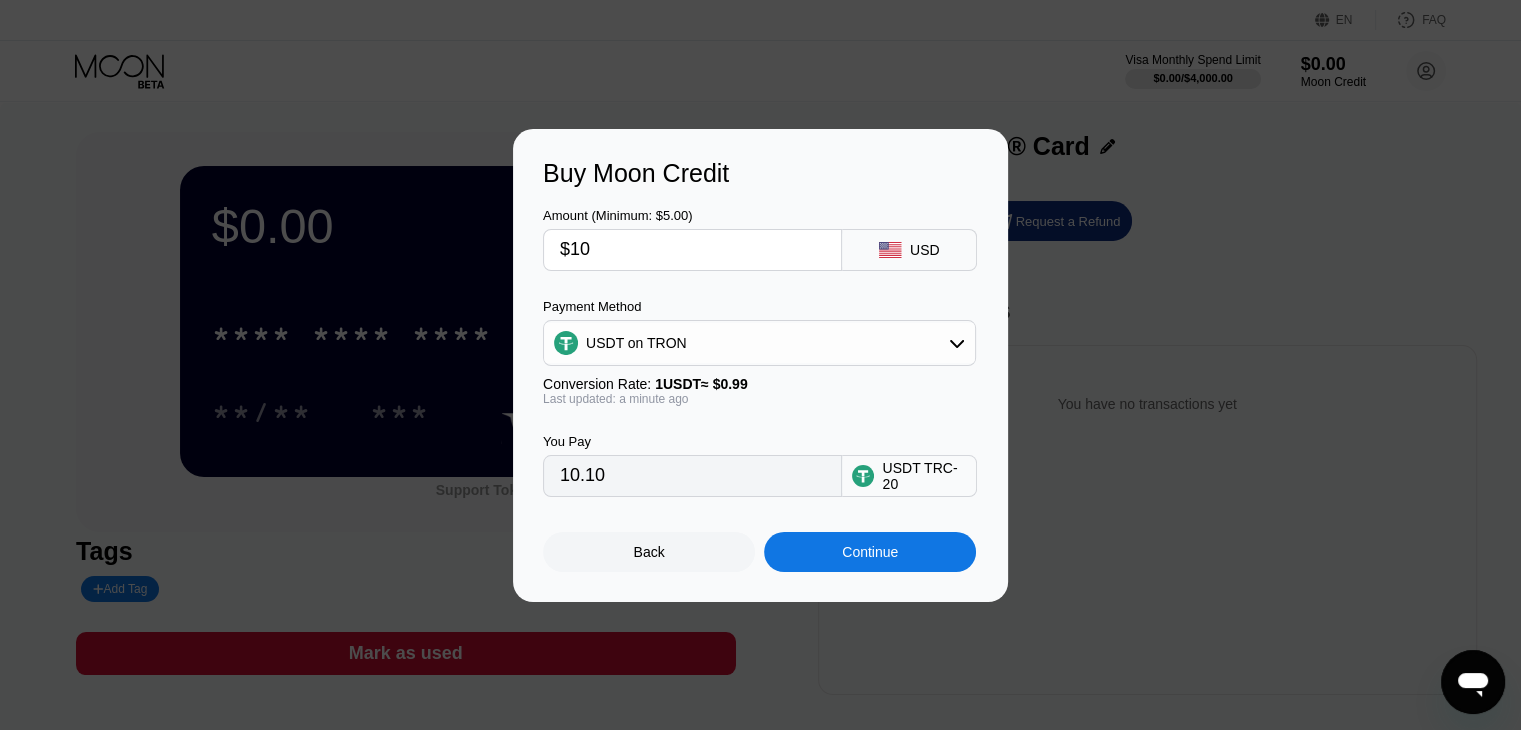 type on "$107" 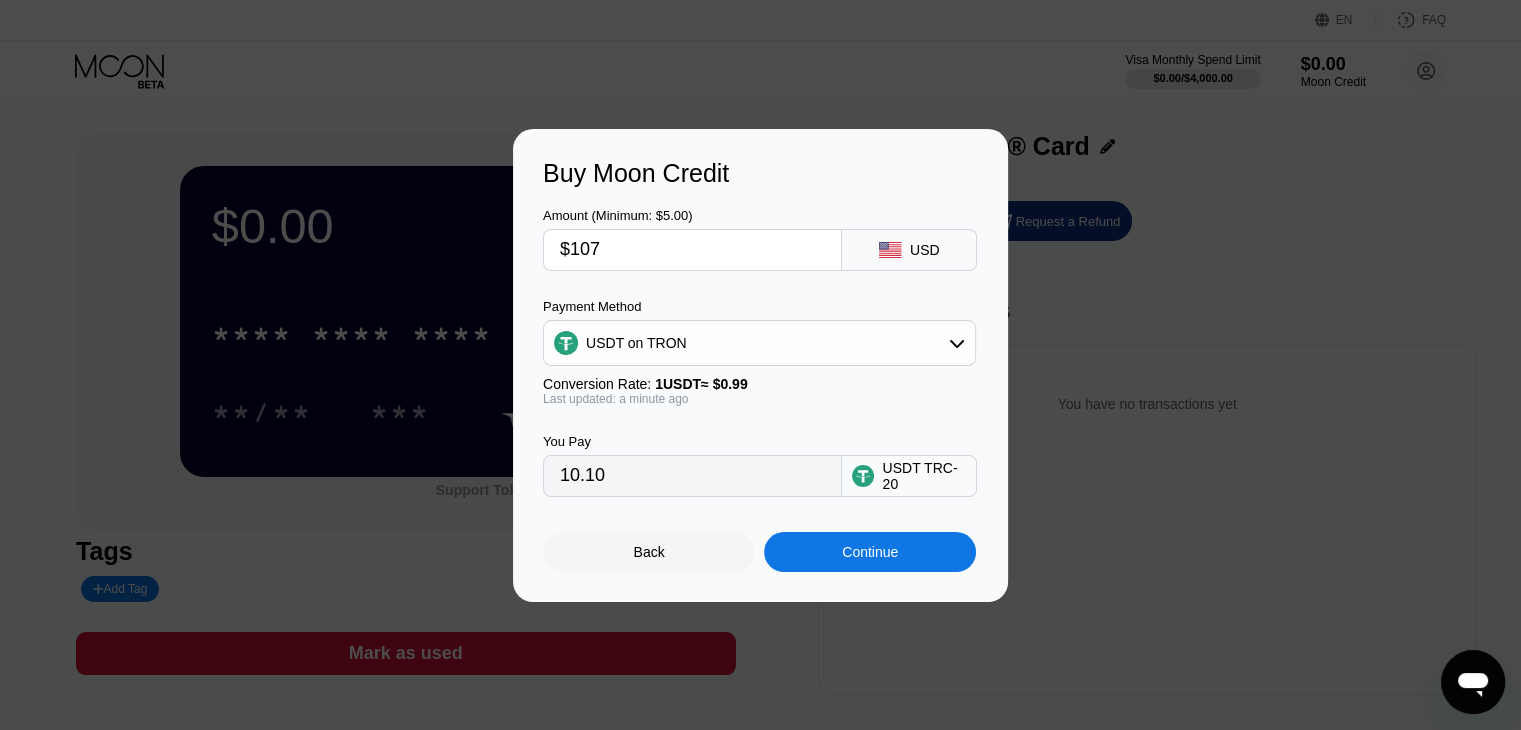 type on "108.08" 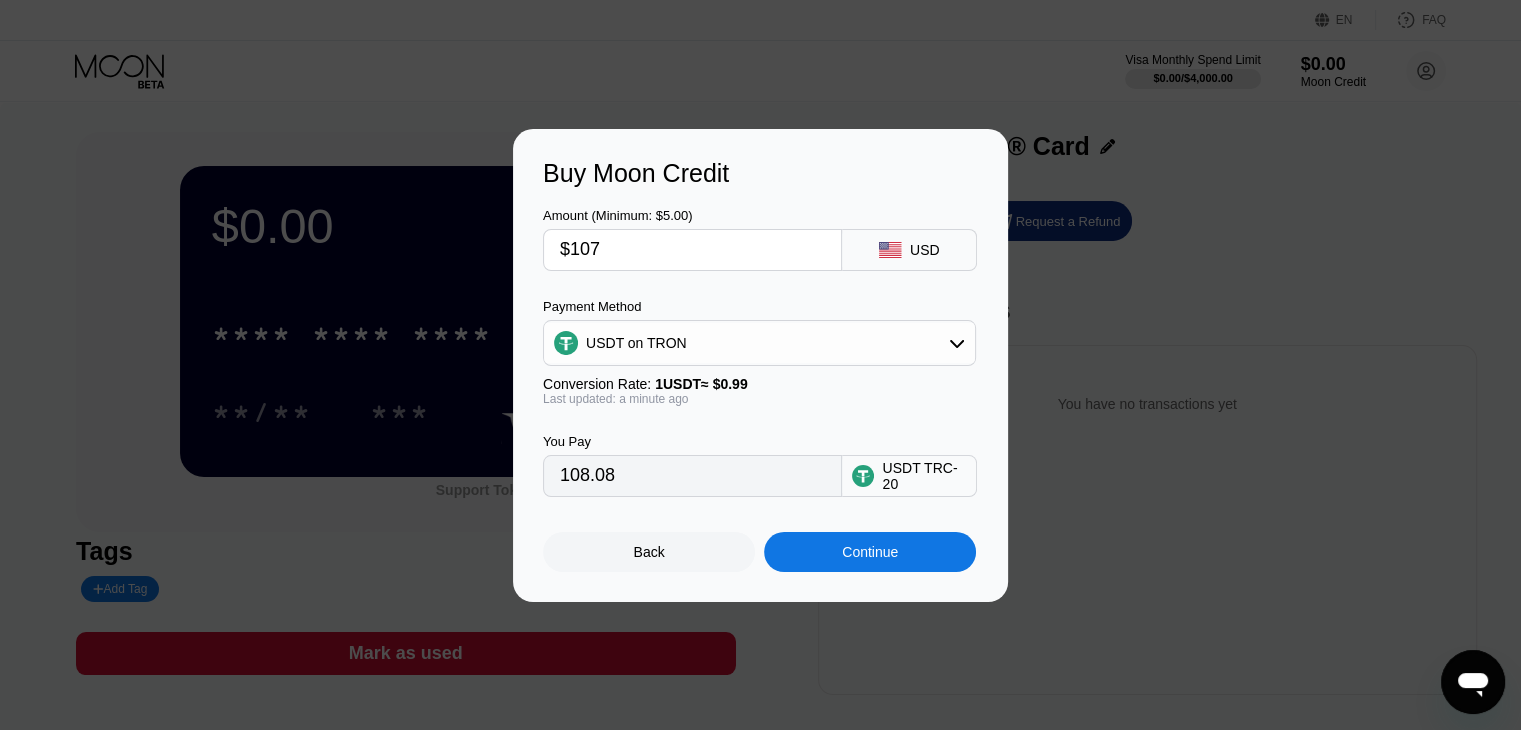 type on "$10" 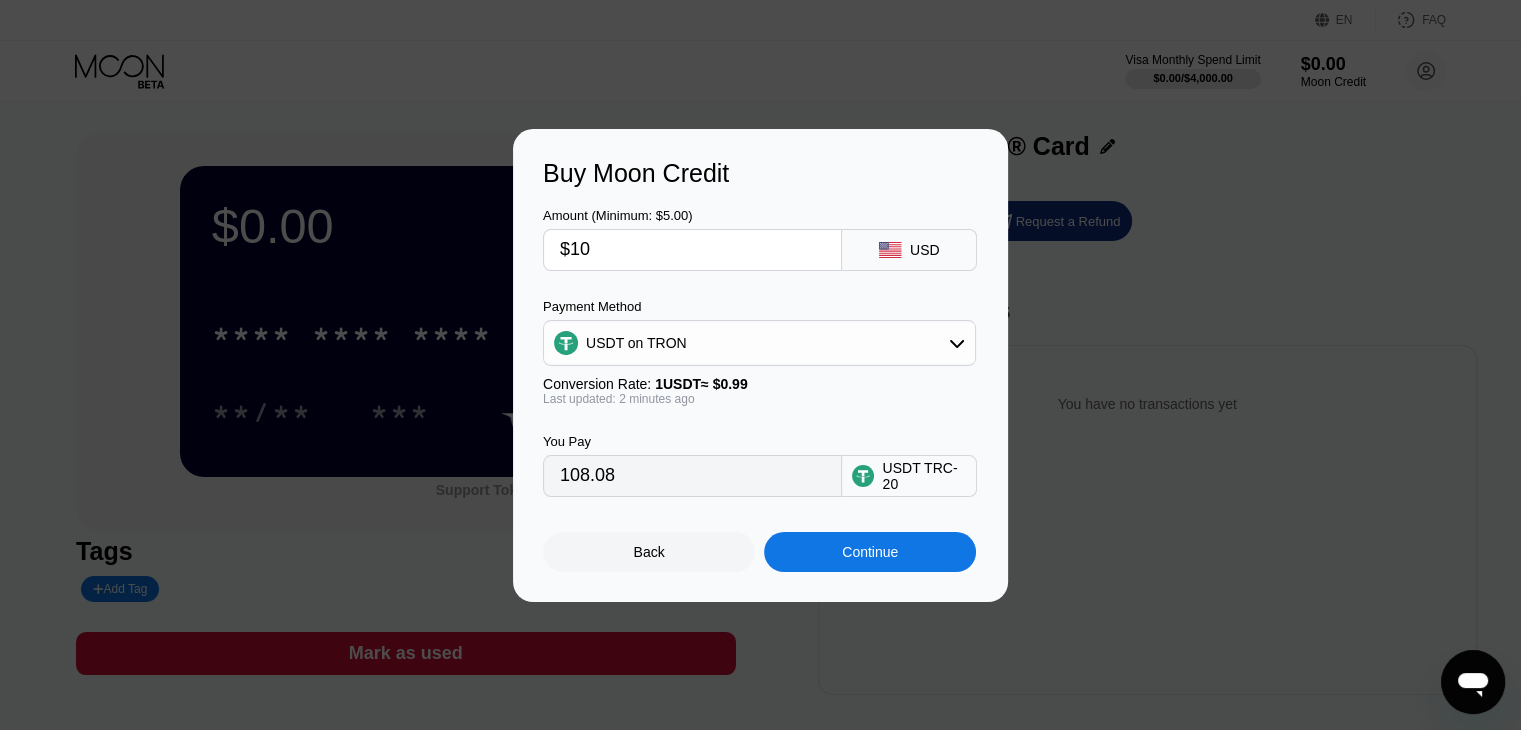 type on "10.10" 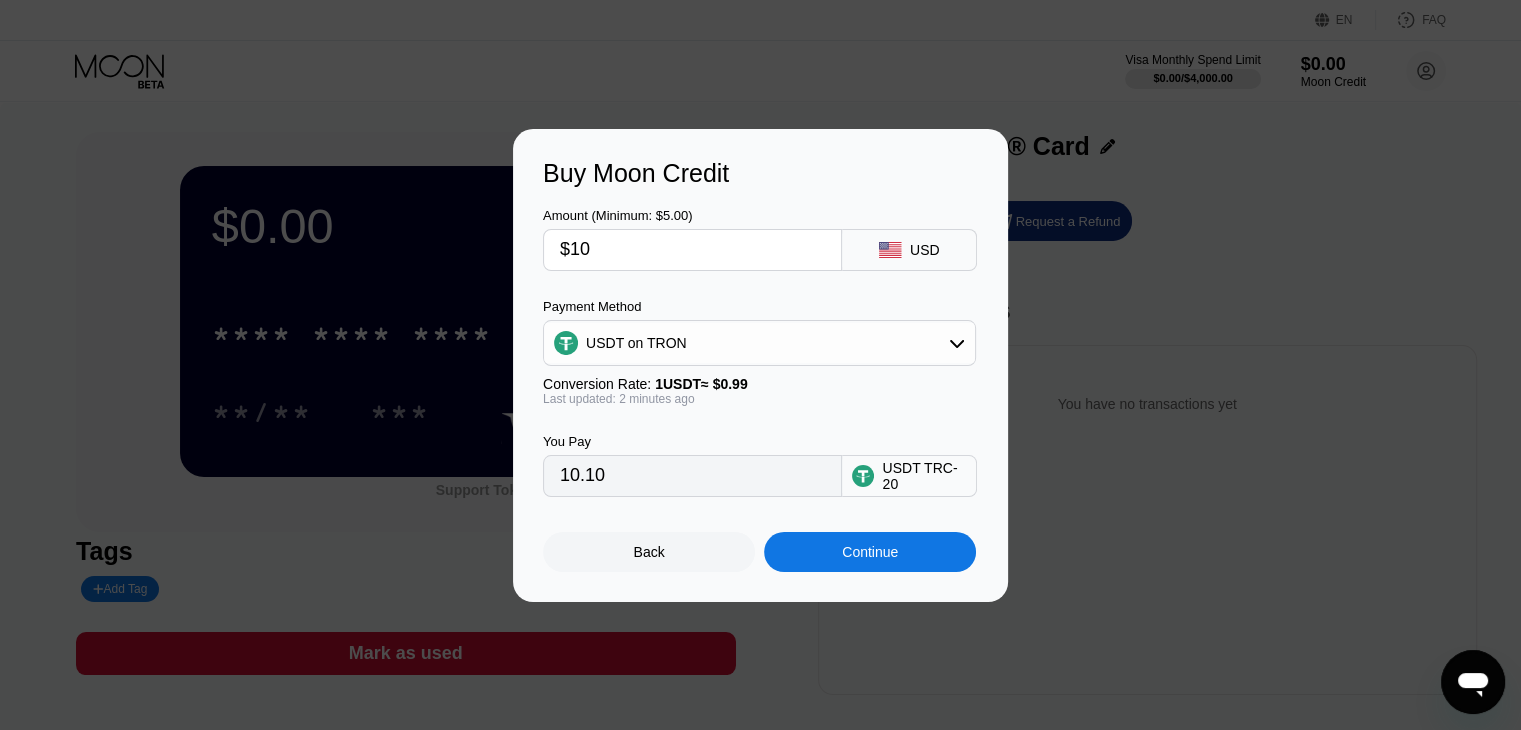 type on "$108" 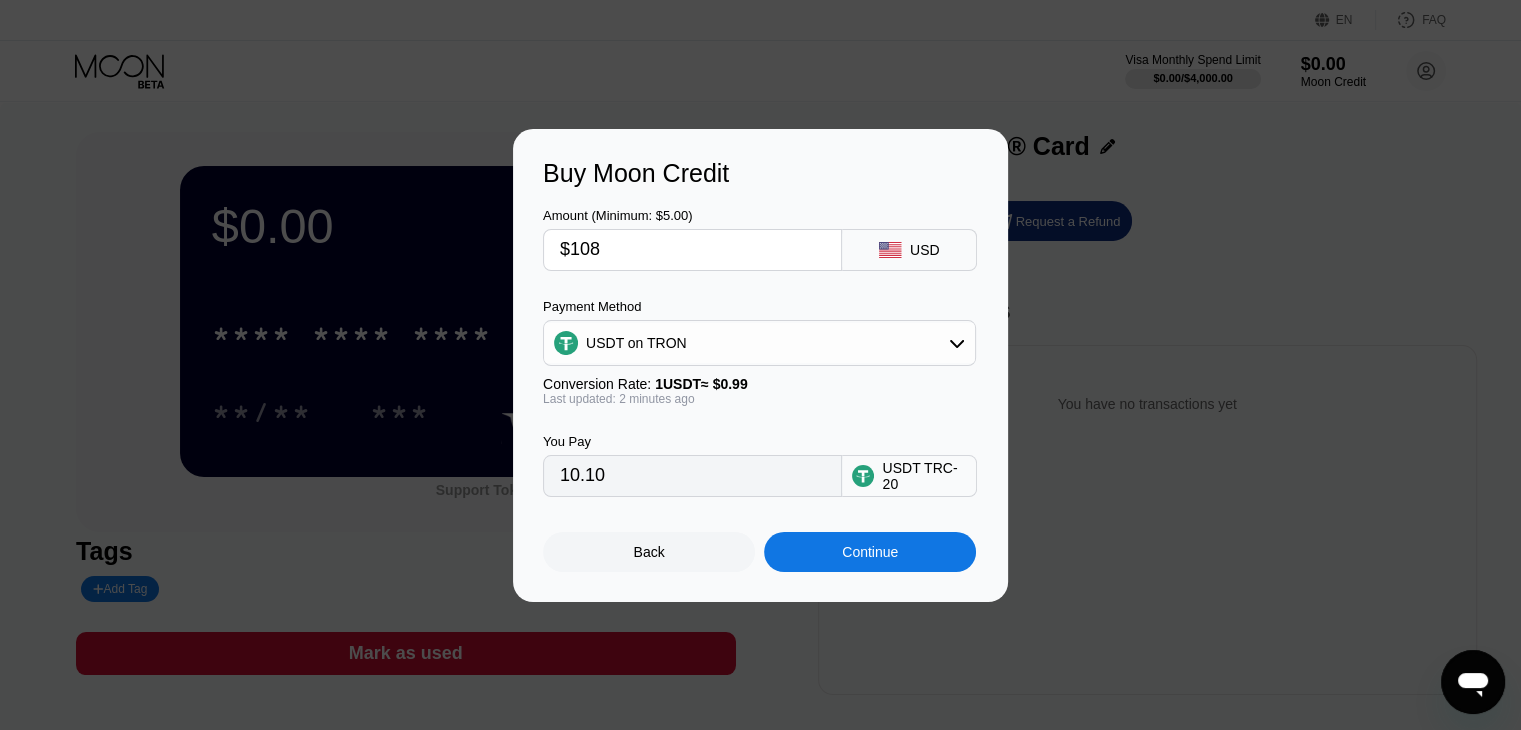 type on "109.09" 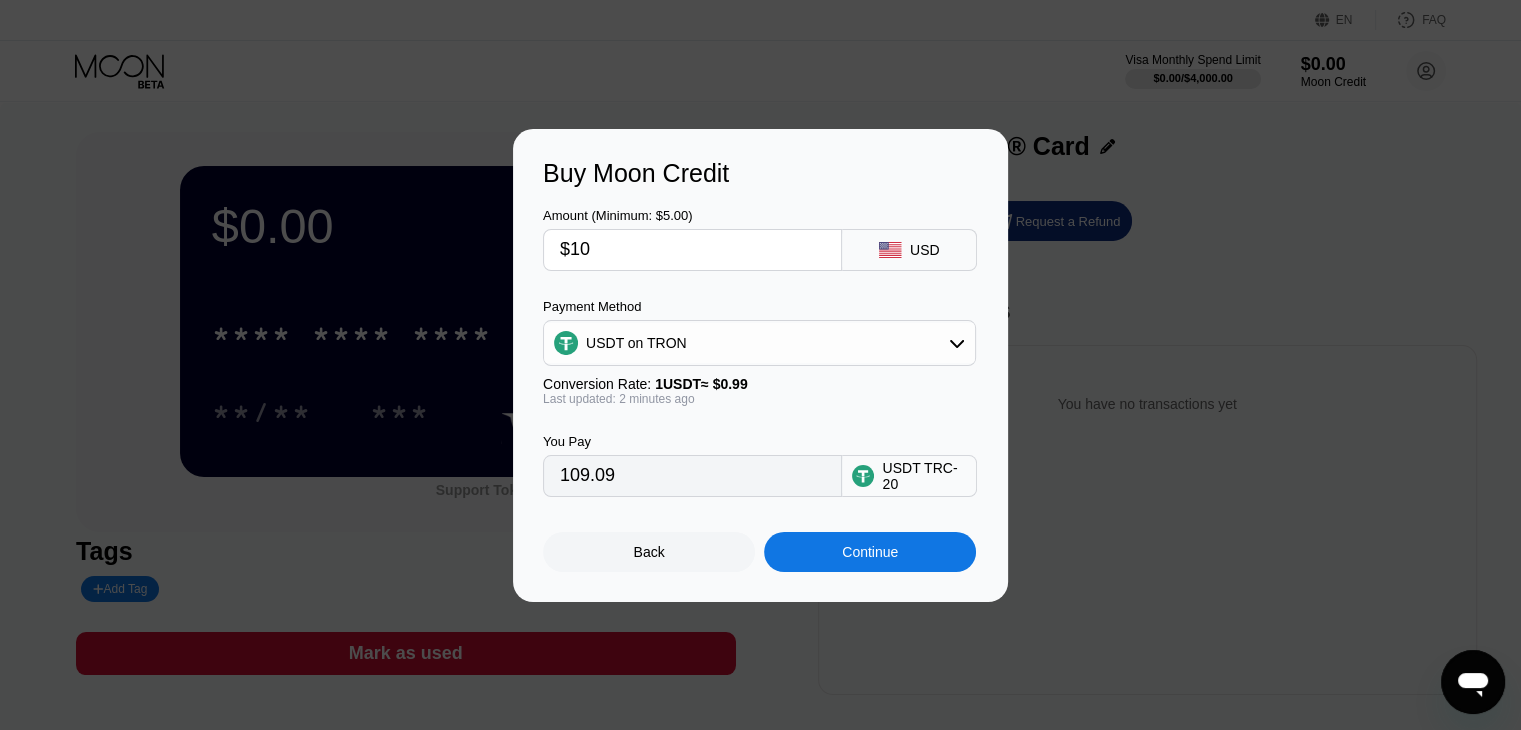 type on "$107" 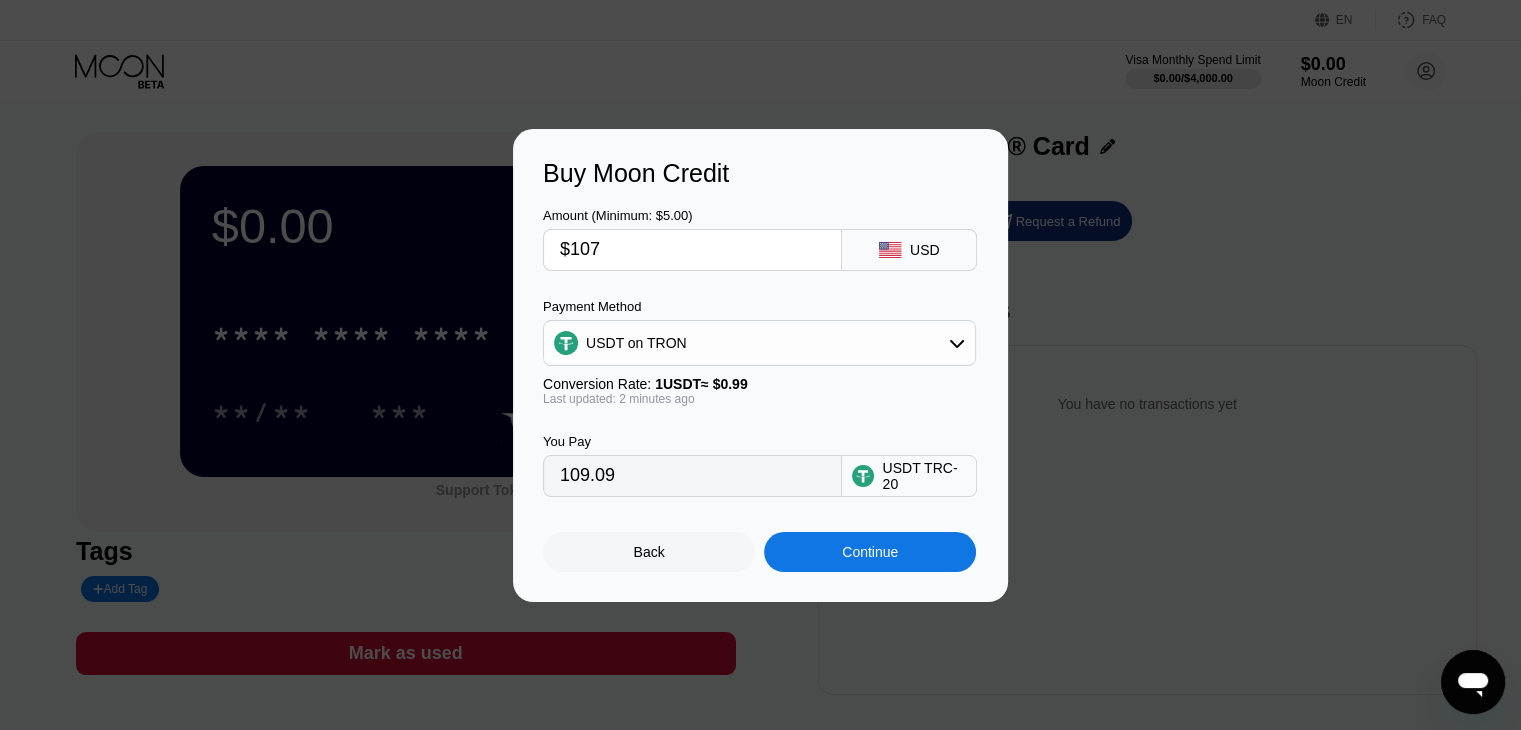 type on "108.08" 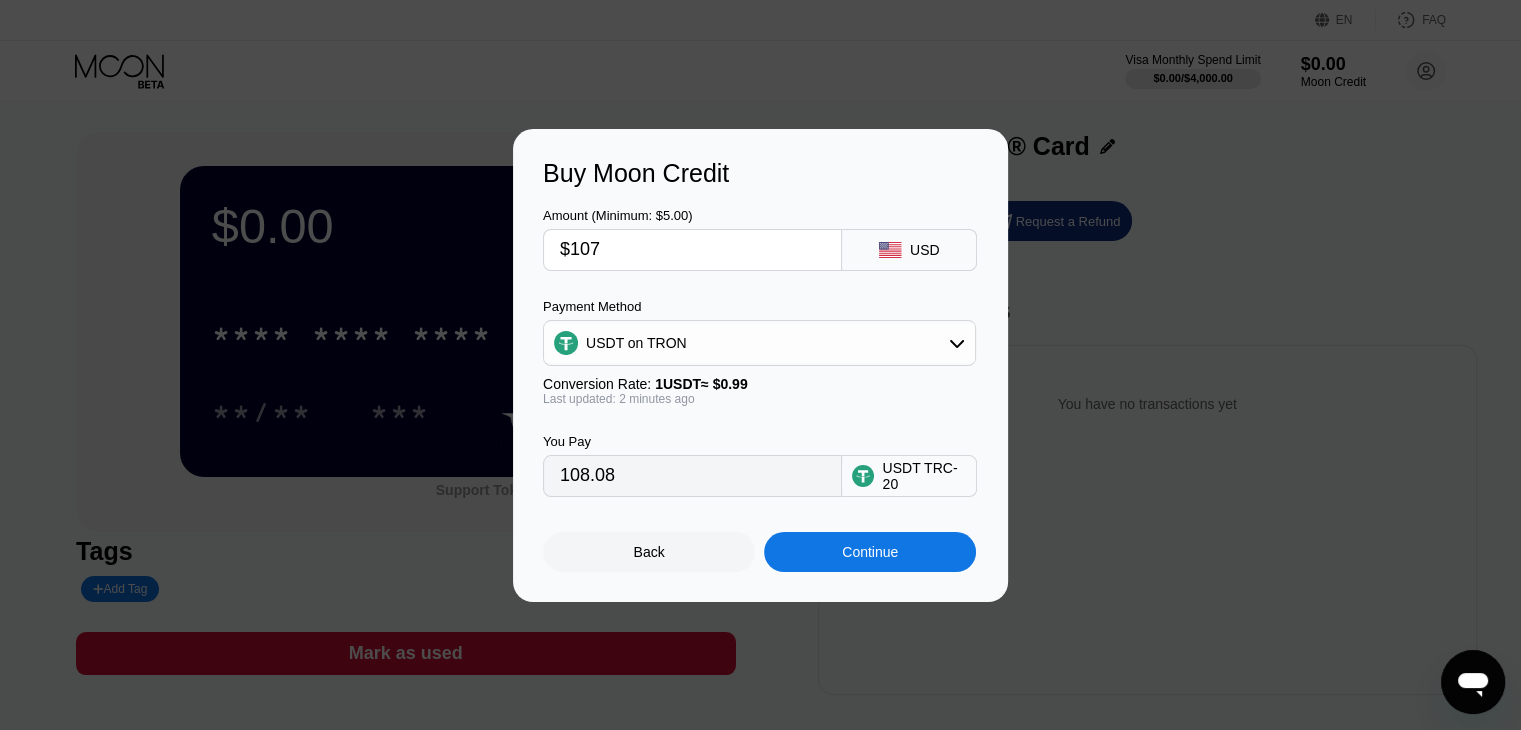 type on "$10" 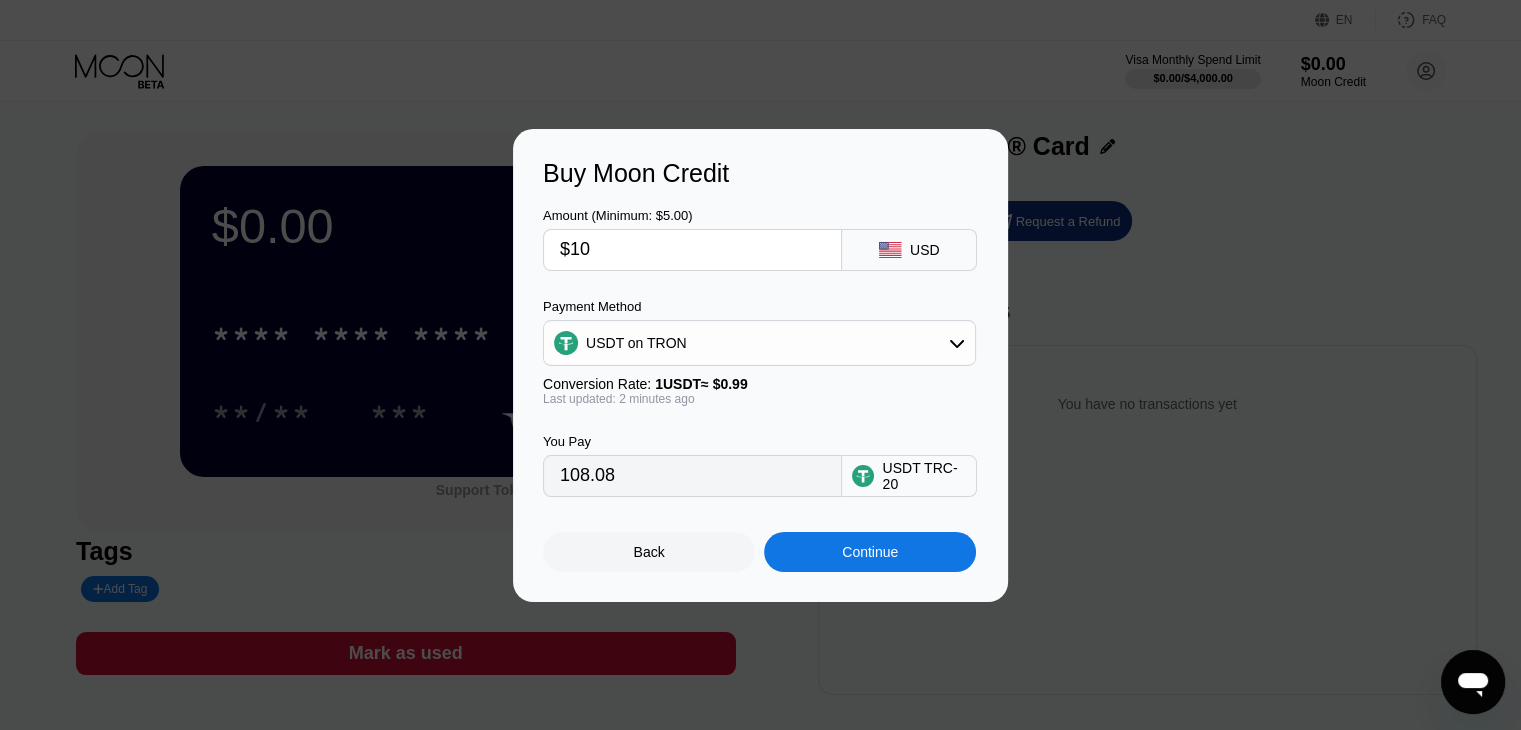 type on "10.10" 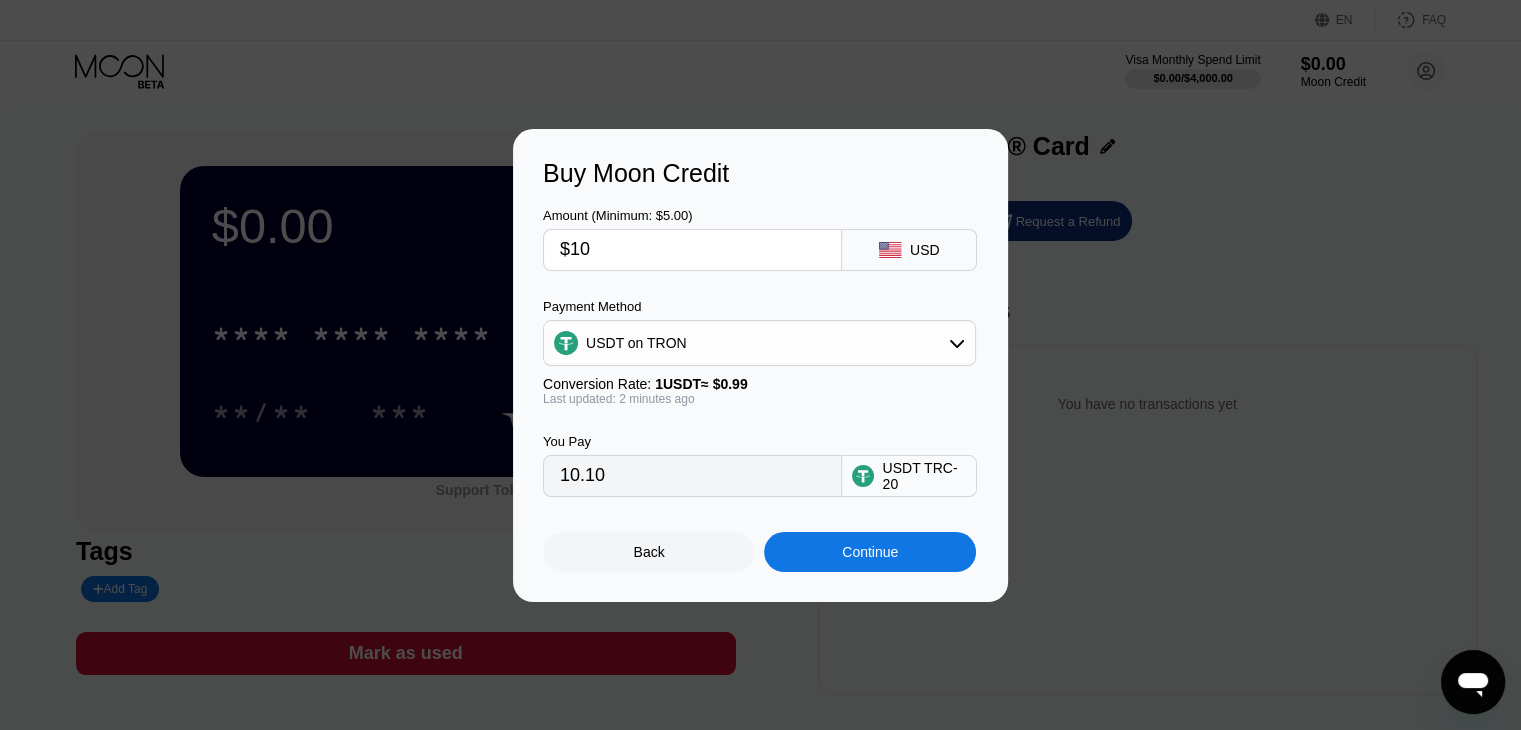 type on "$108" 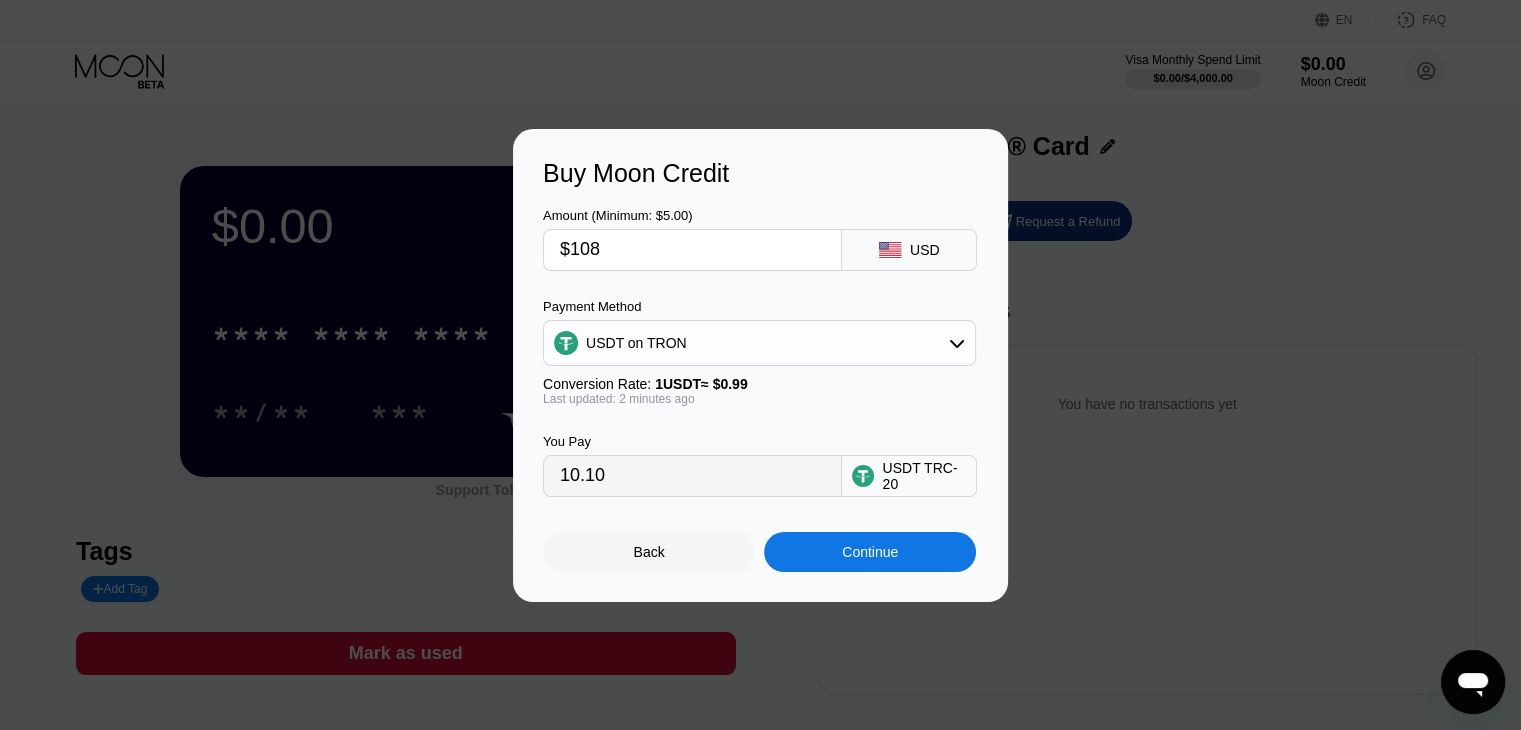 type on "109.09" 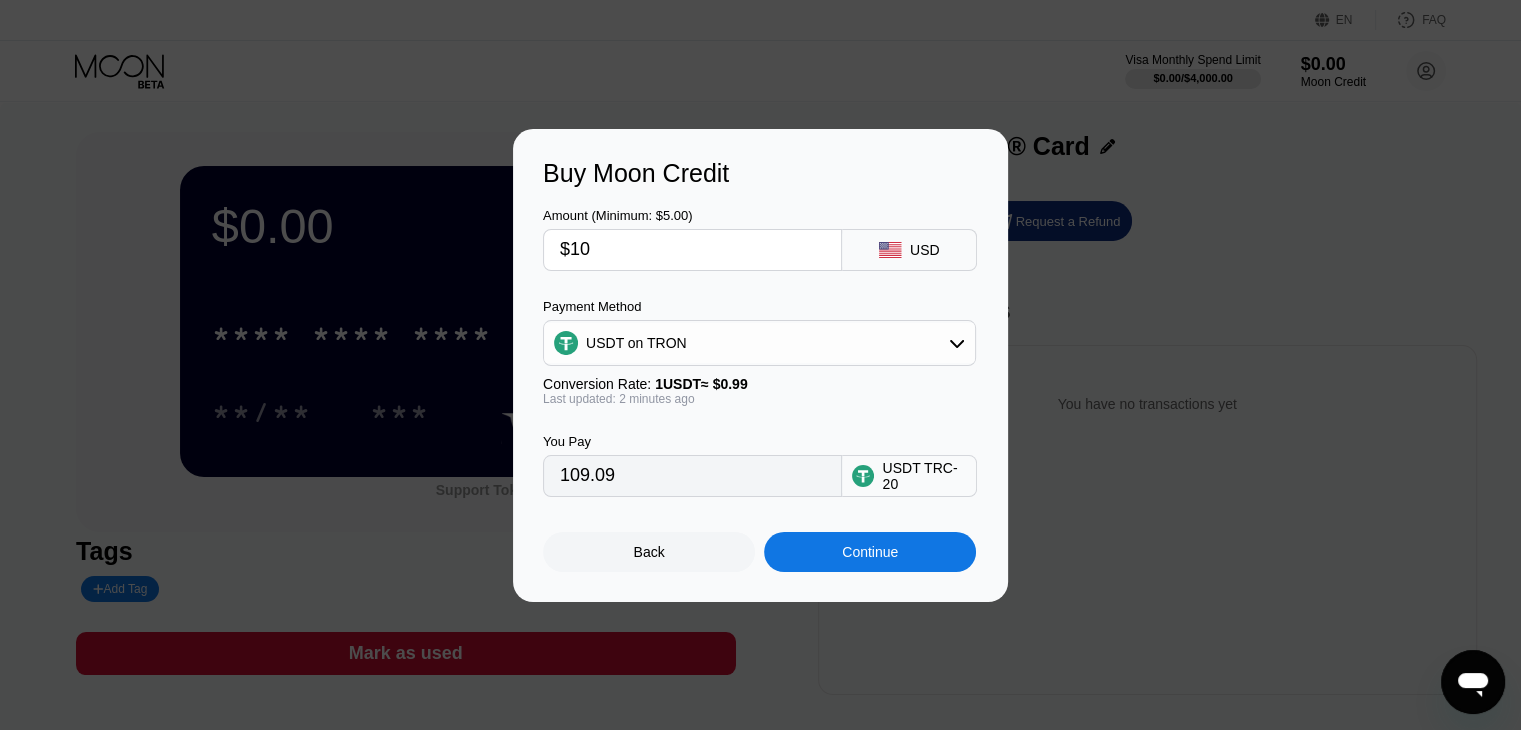 type on "$107" 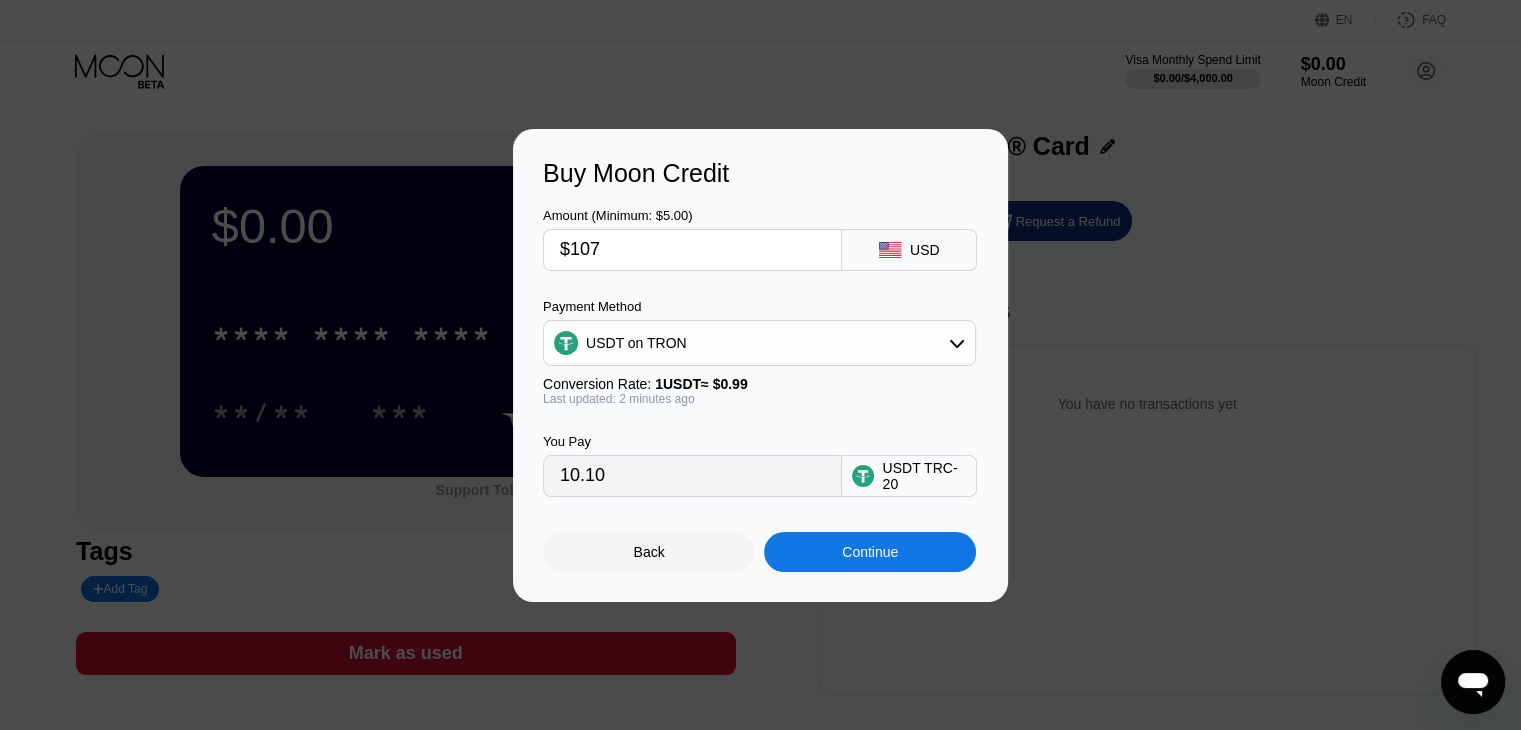 type on "108.08" 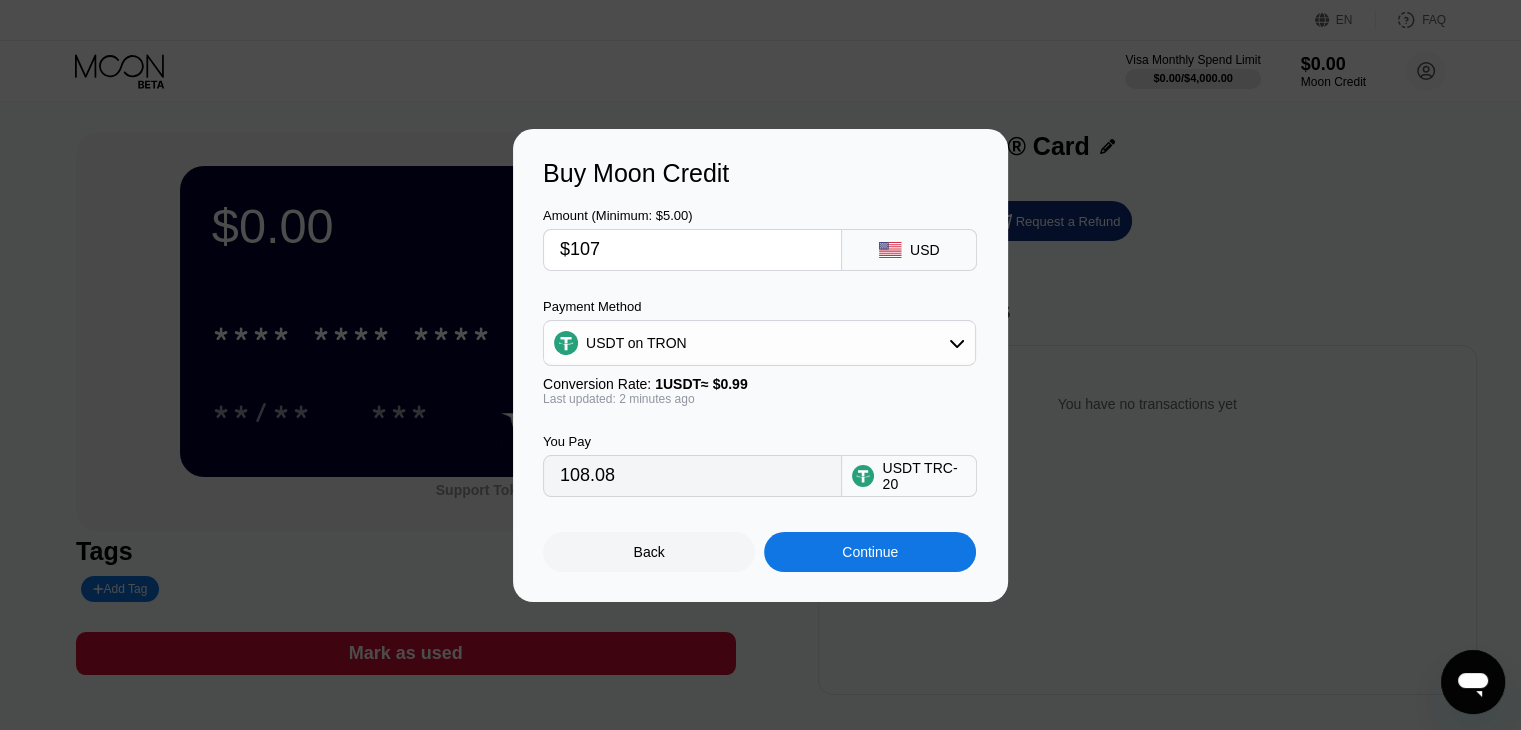 click on "Continue" at bounding box center [870, 552] 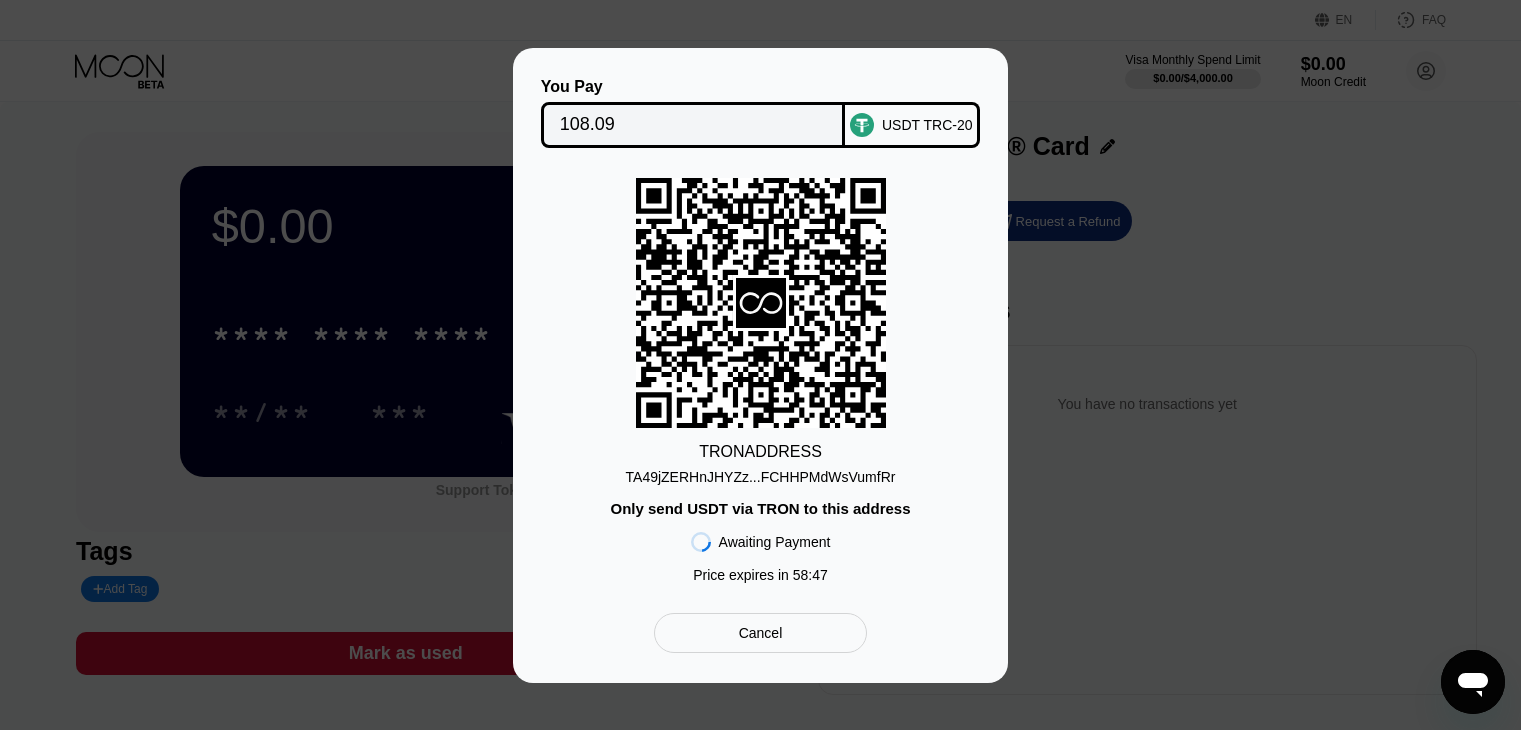 scroll, scrollTop: 0, scrollLeft: 0, axis: both 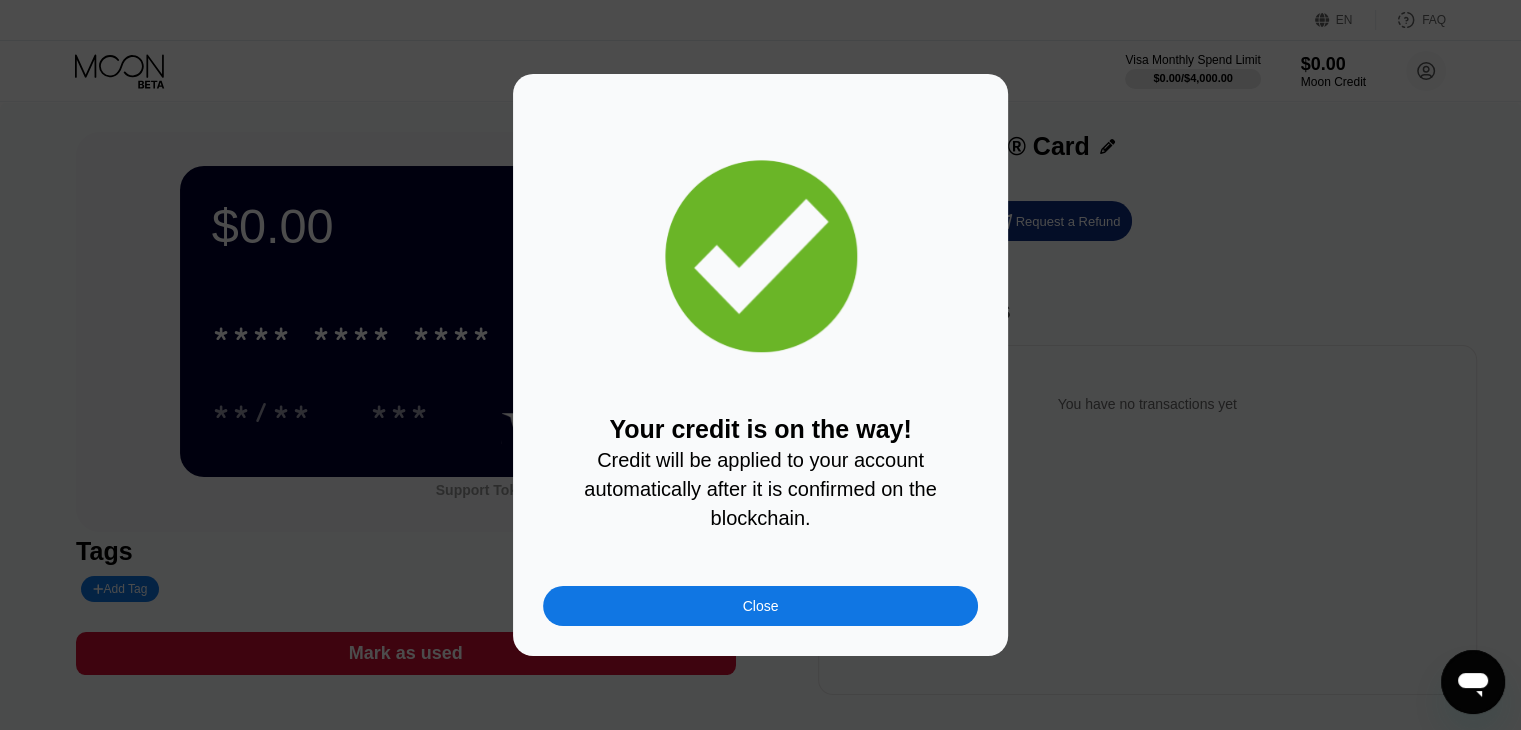 click on "Close" at bounding box center [760, 606] 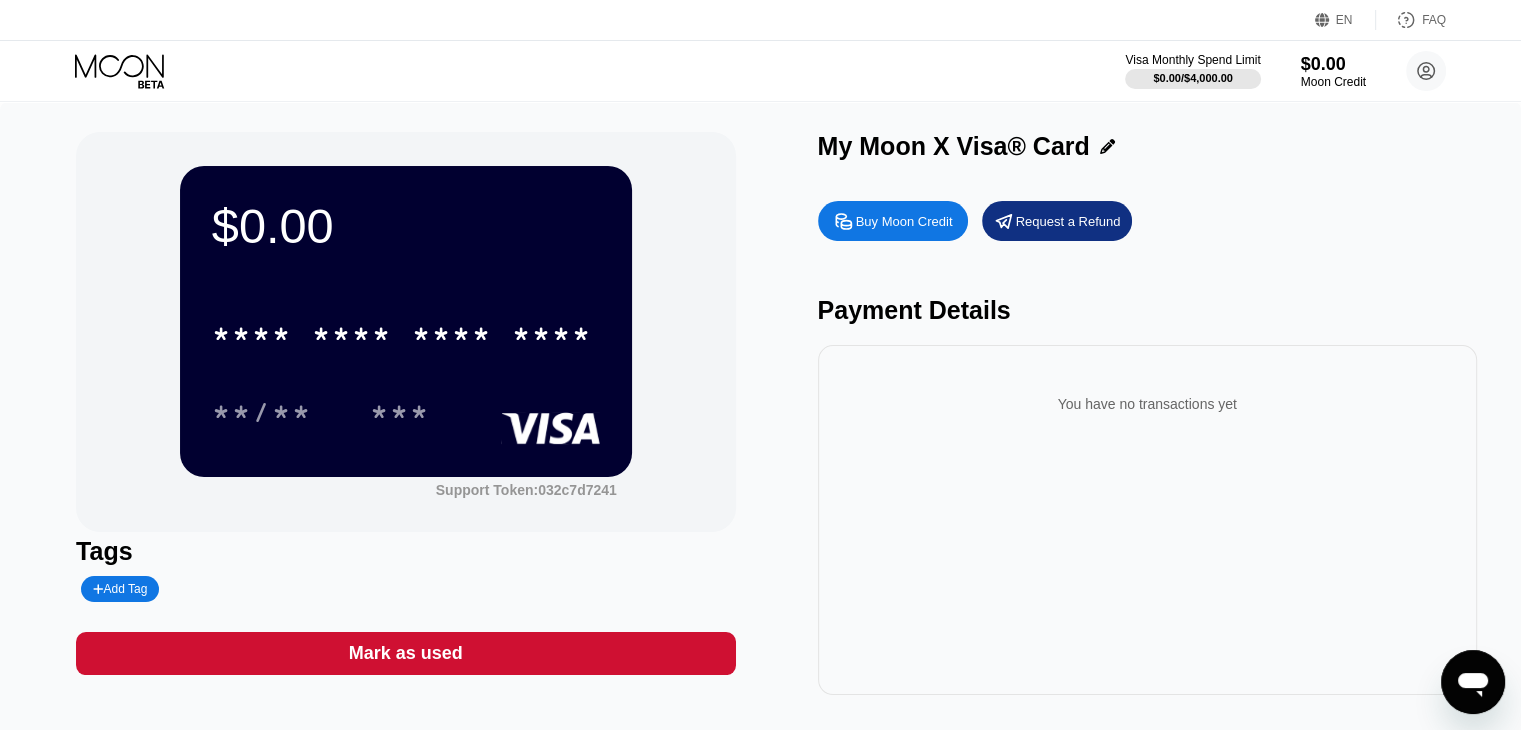 click on "Visa Monthly Spend Limit $0.00 / $4,000.00 $0.00 Moon Credit [EMAIL]  Home Settings Support Careers About Us Log out Privacy policy Terms" at bounding box center (1285, 71) 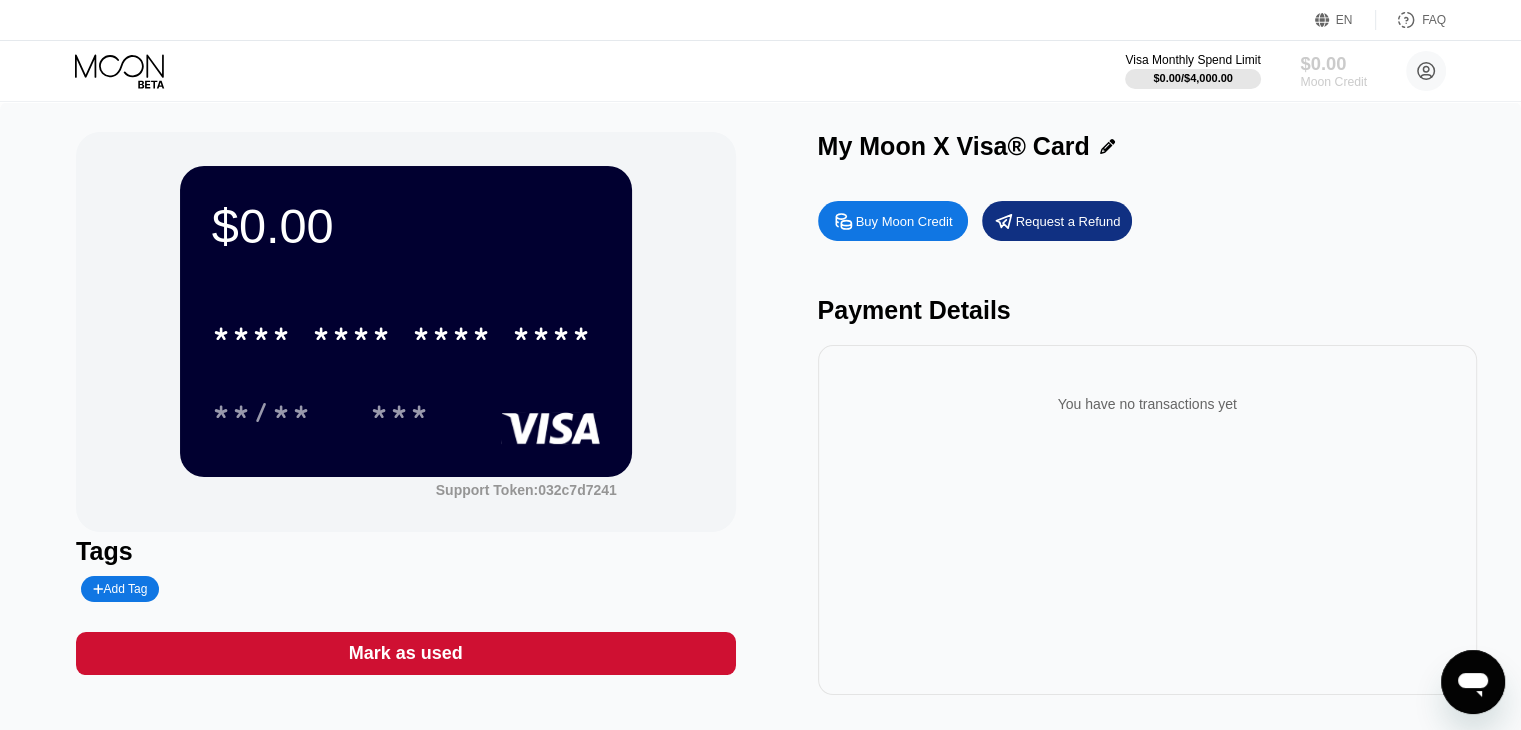 click on "Moon Credit" at bounding box center (1333, 82) 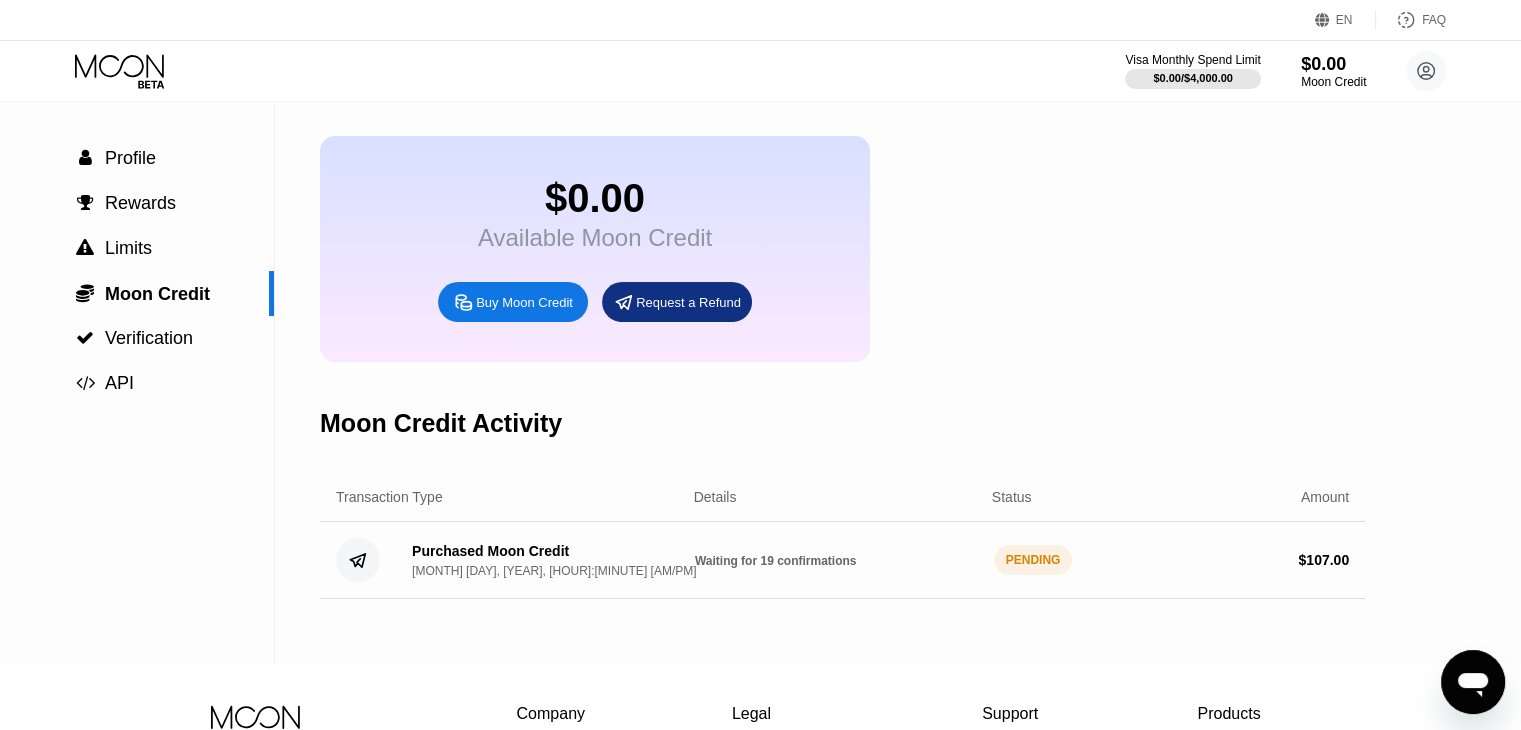 scroll, scrollTop: 100, scrollLeft: 0, axis: vertical 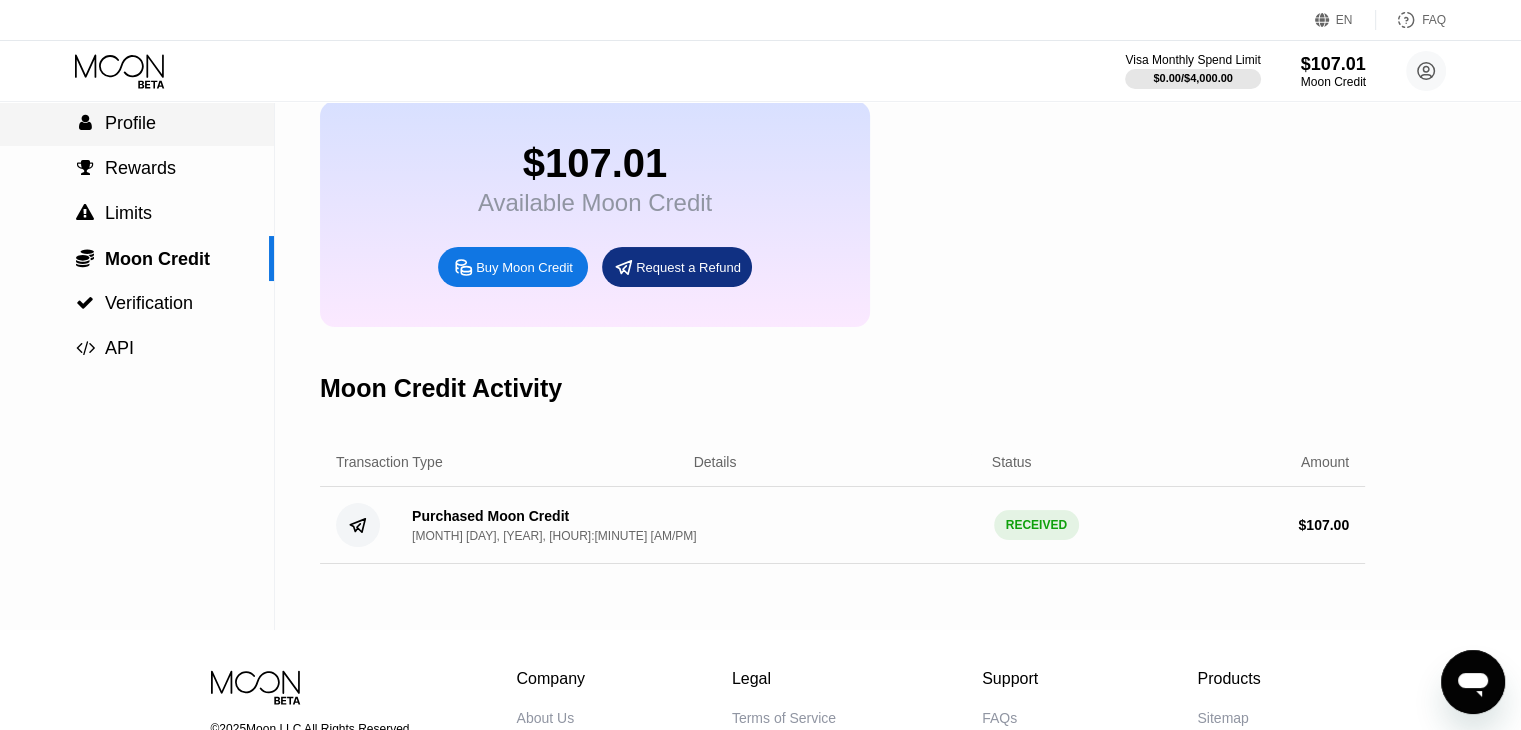 click on "Profile" at bounding box center (130, 123) 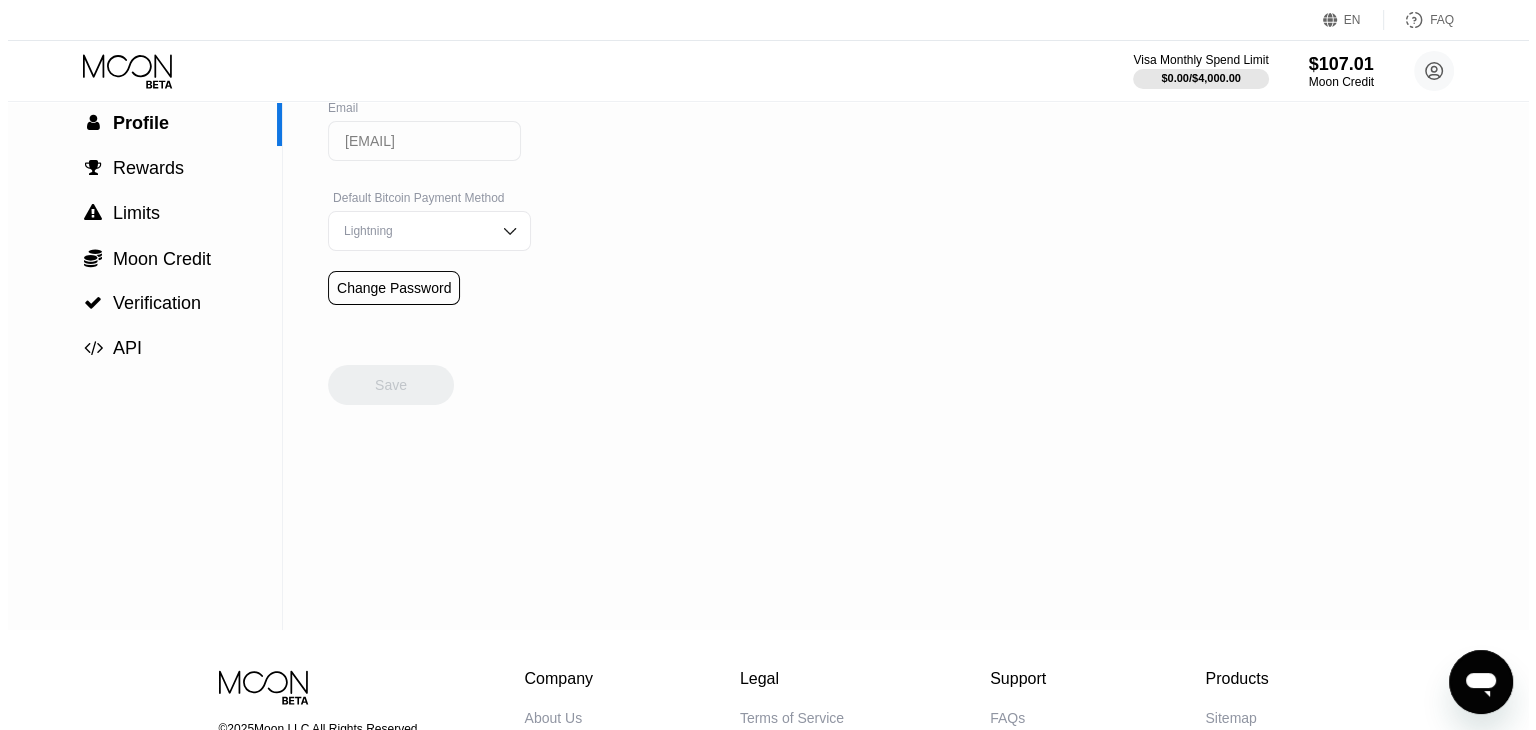 scroll, scrollTop: 0, scrollLeft: 0, axis: both 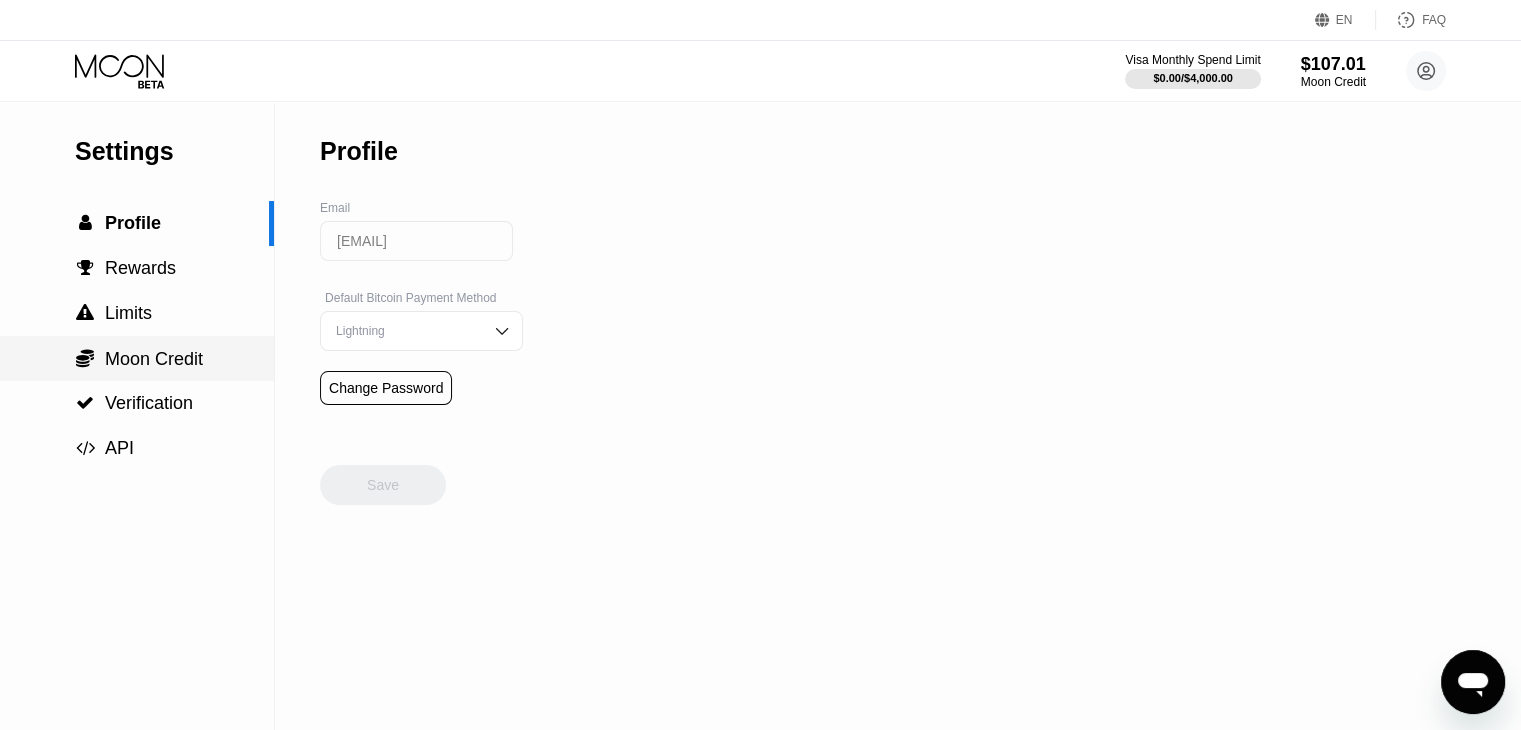 click on "Moon Credit" at bounding box center (154, 359) 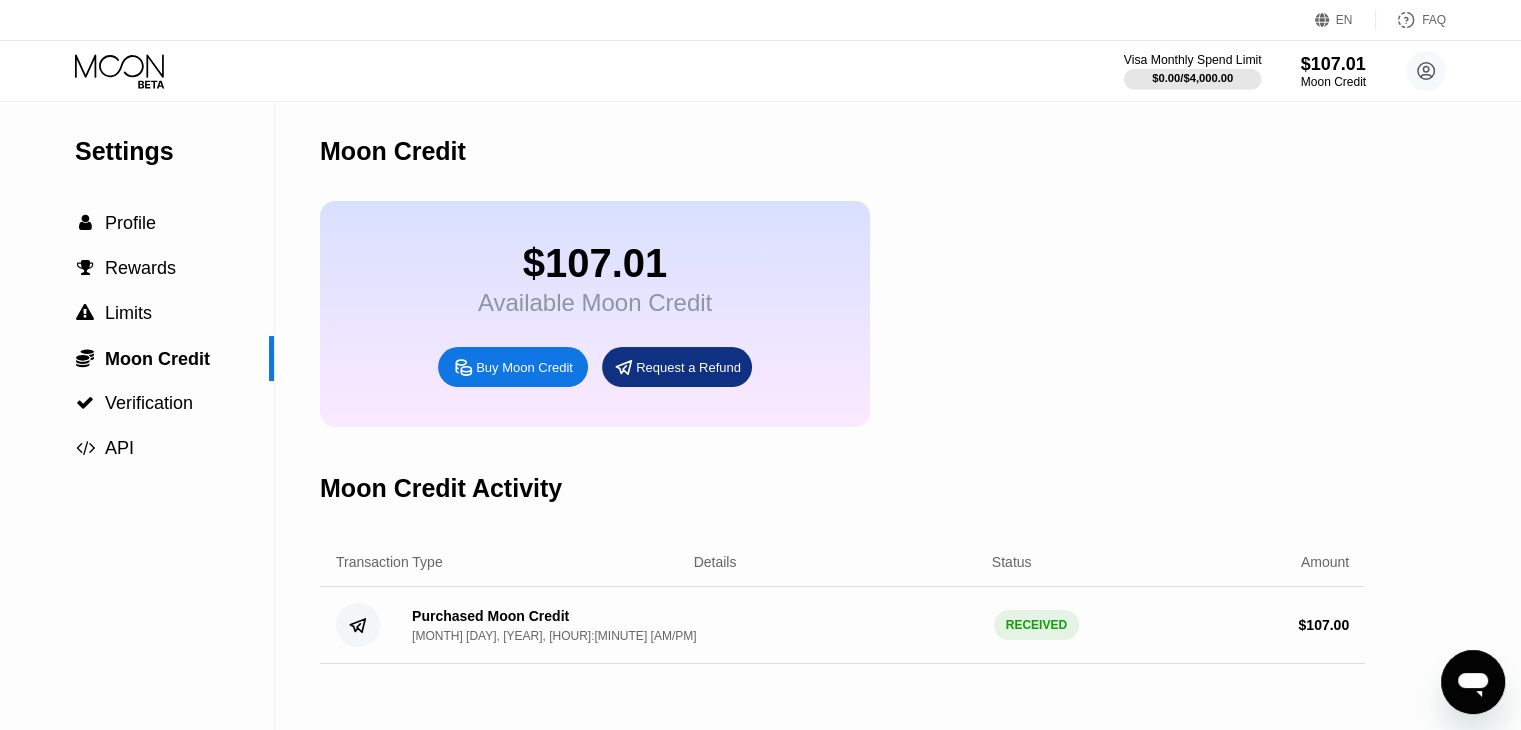click on "$0.00 / $4,000.00" at bounding box center (1193, 78) 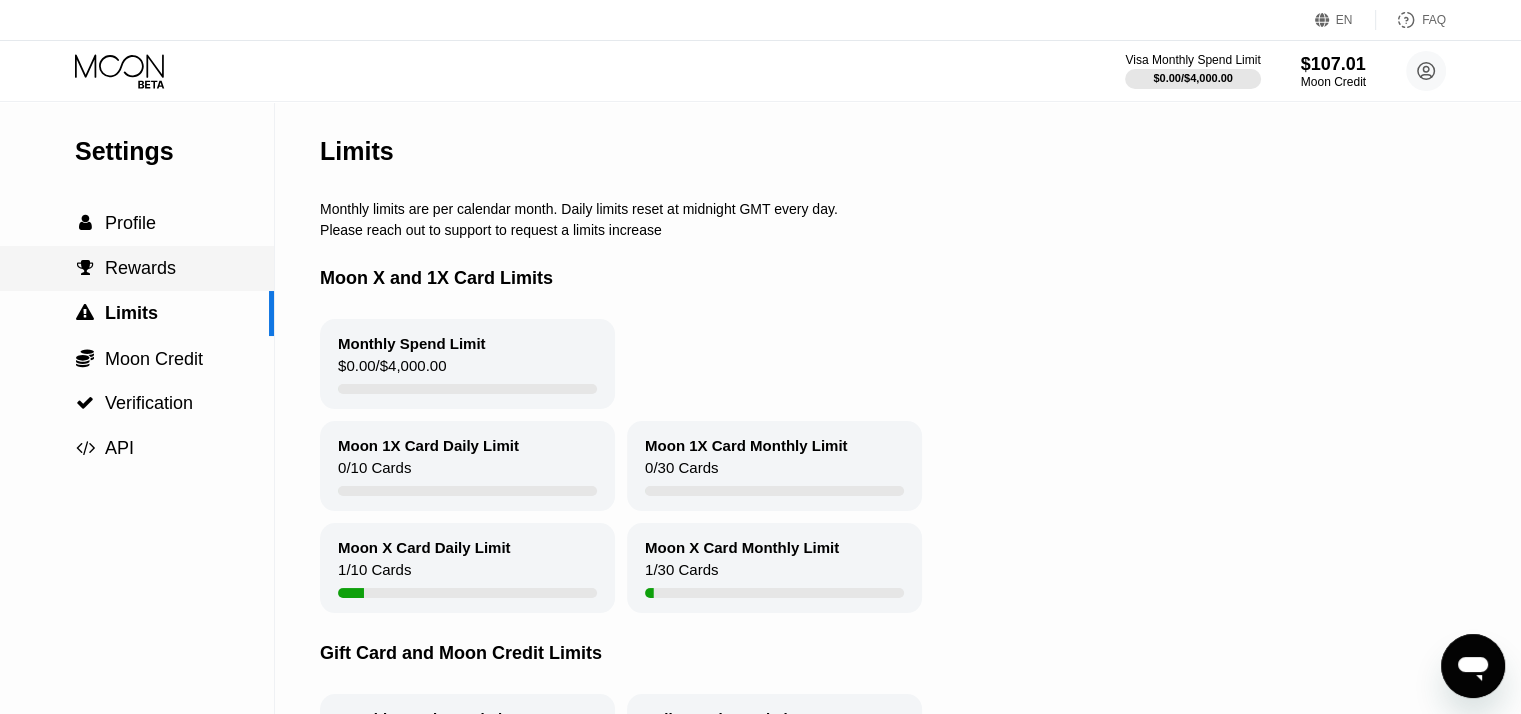 click on "Rewards" at bounding box center (140, 268) 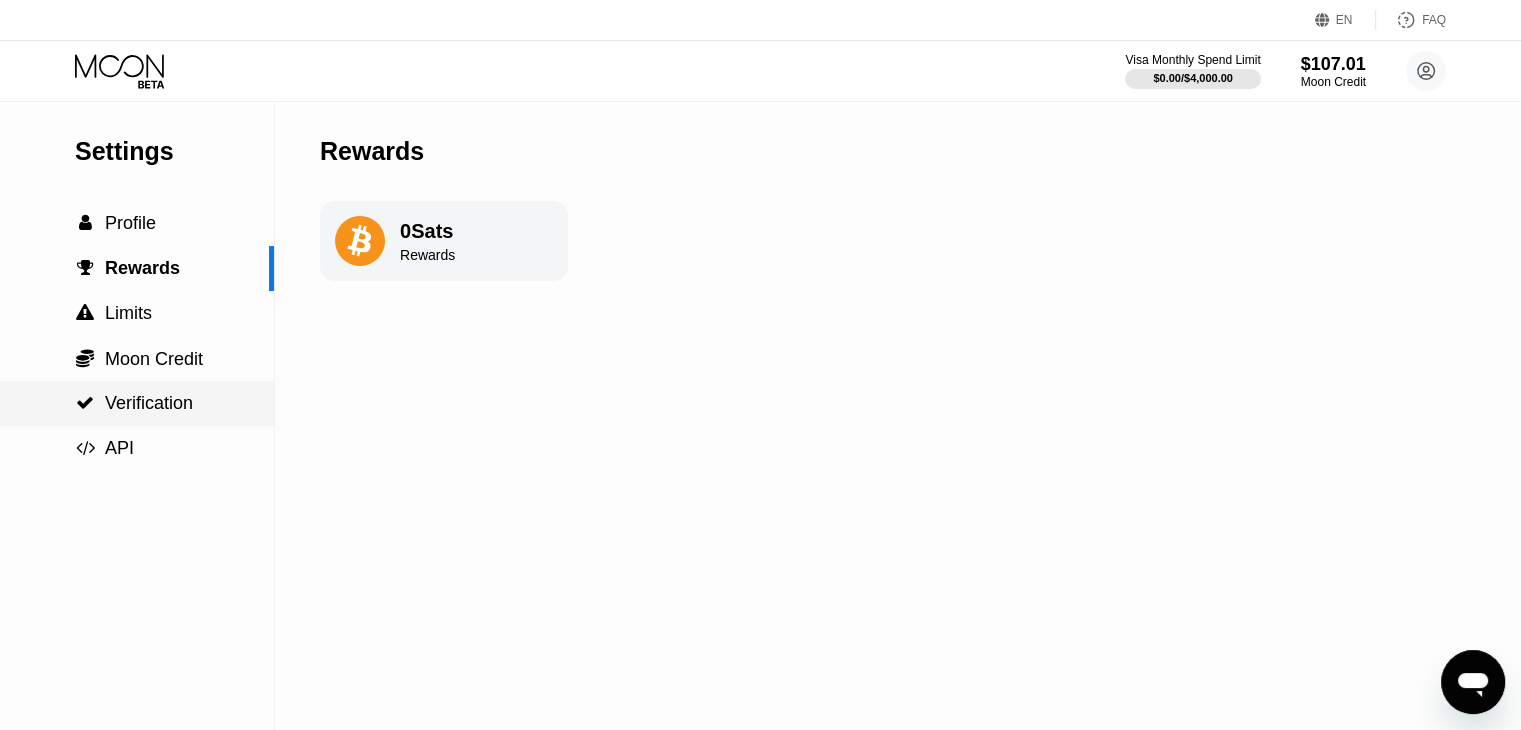 click on "Verification" at bounding box center (149, 403) 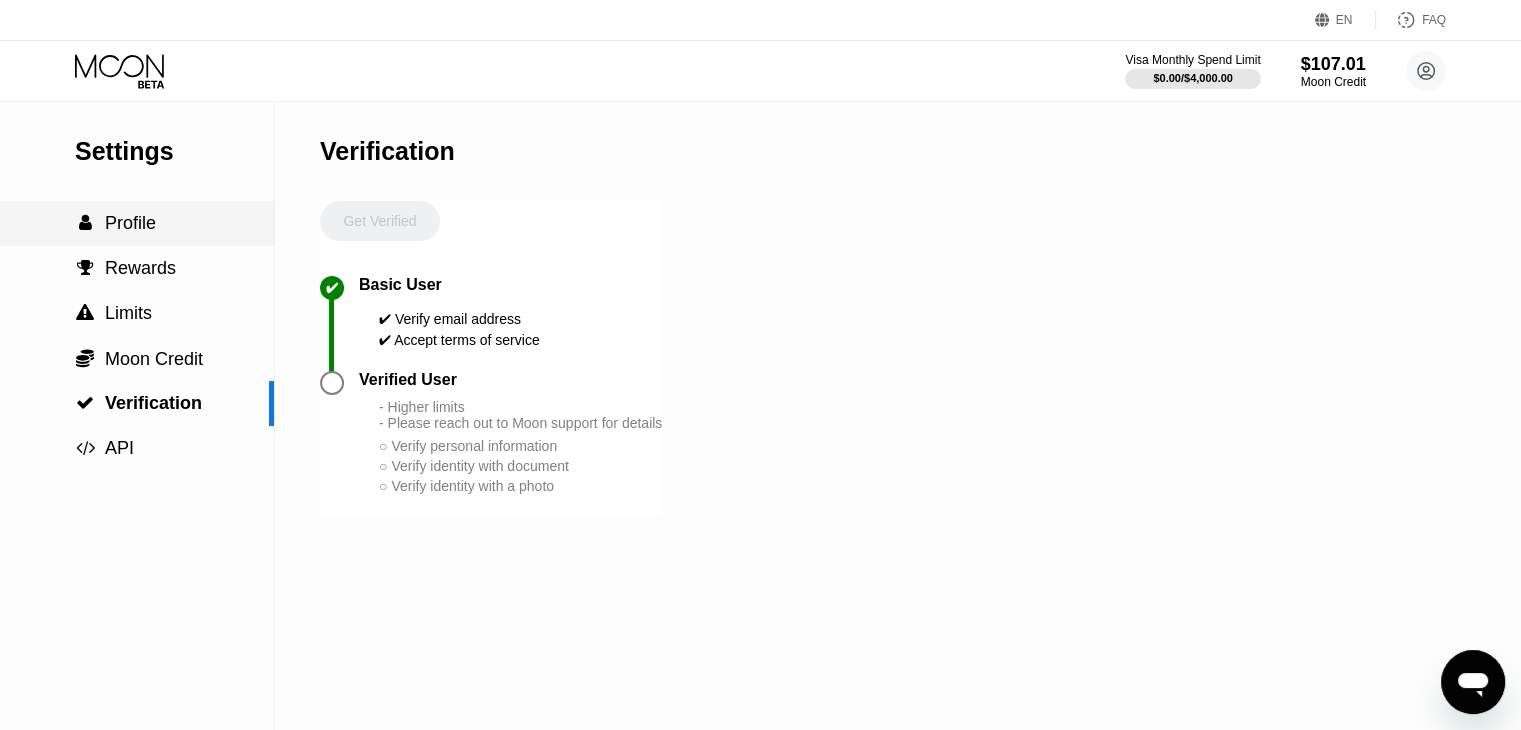 click on "Profile" at bounding box center (130, 223) 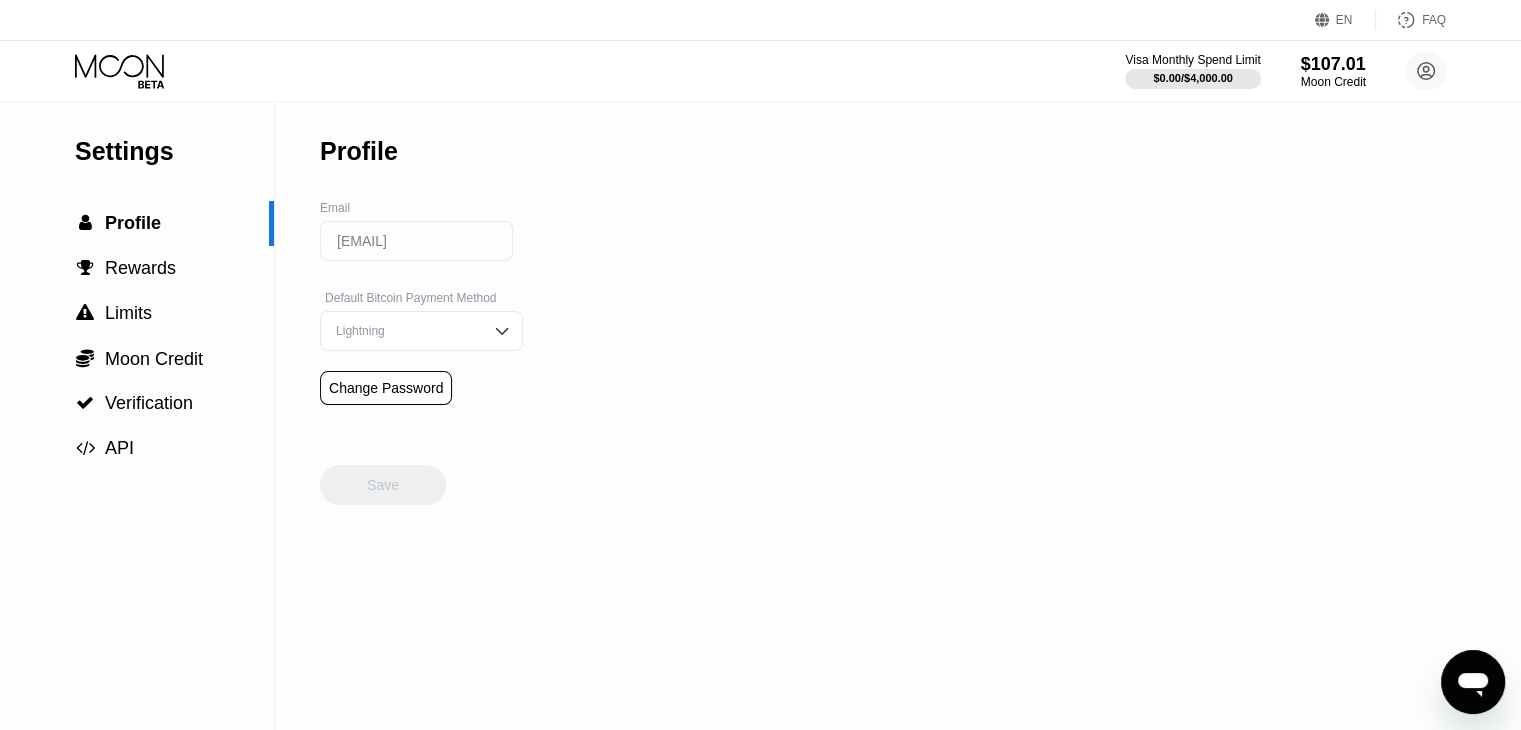 click 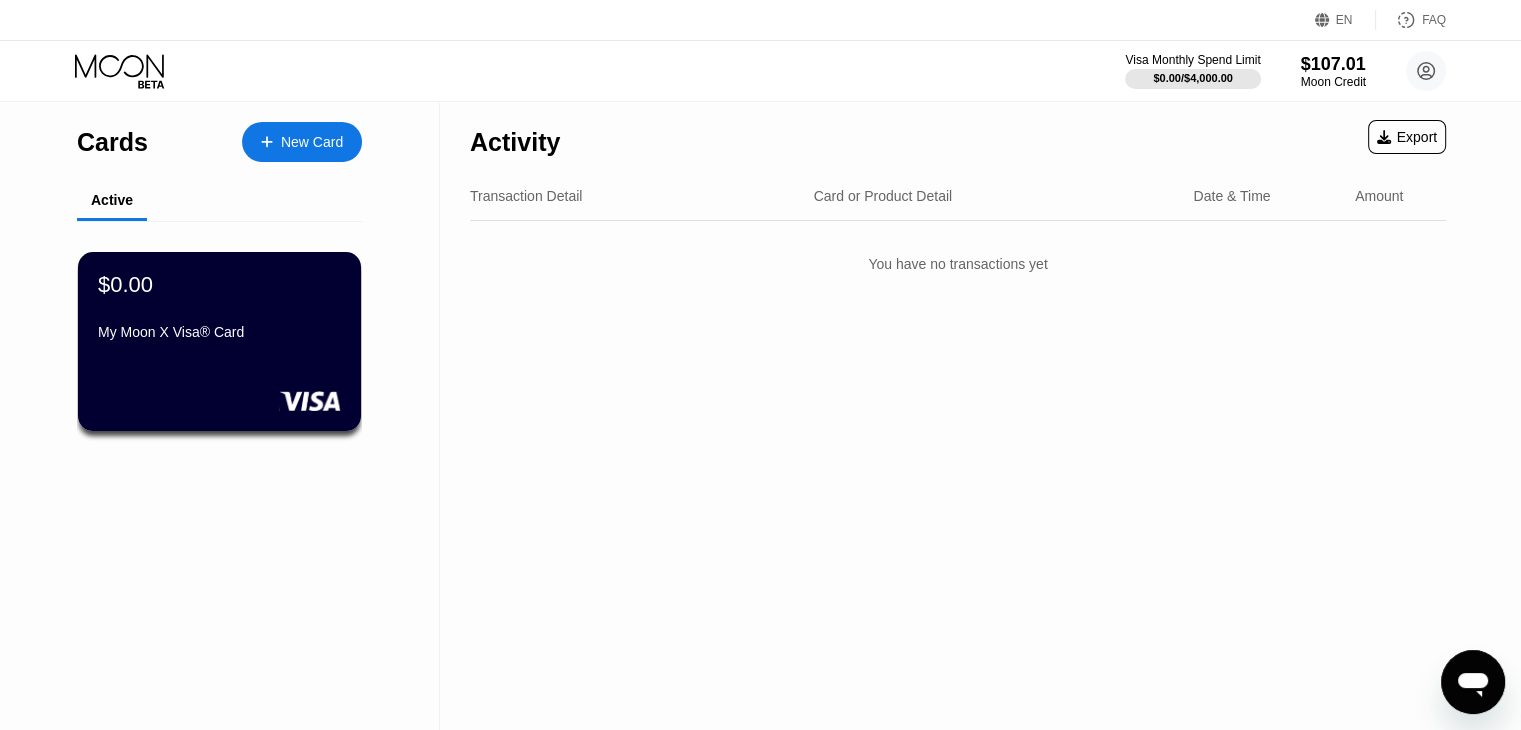 click on "$0.00 My Moon X Visa® Card" at bounding box center (219, 341) 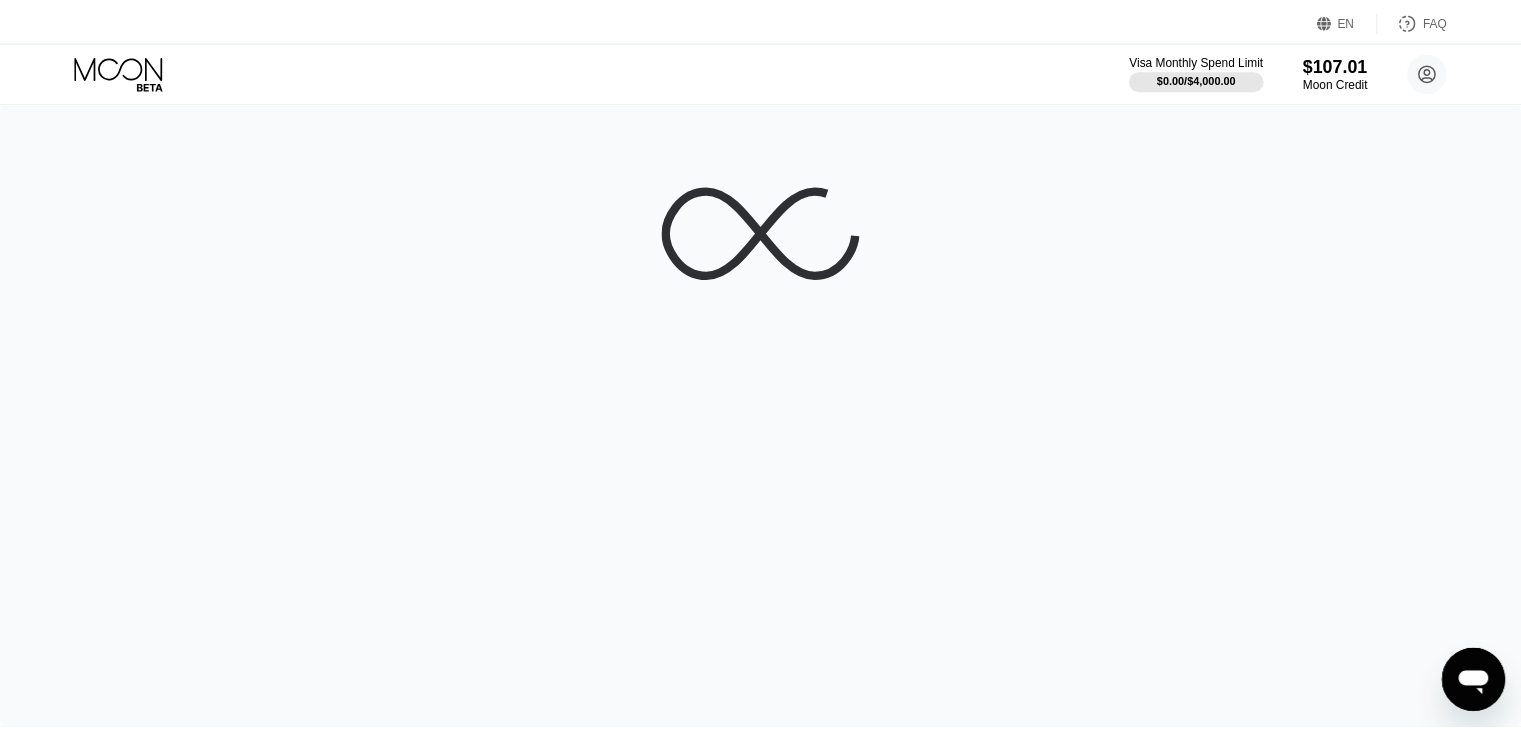 scroll, scrollTop: 0, scrollLeft: 0, axis: both 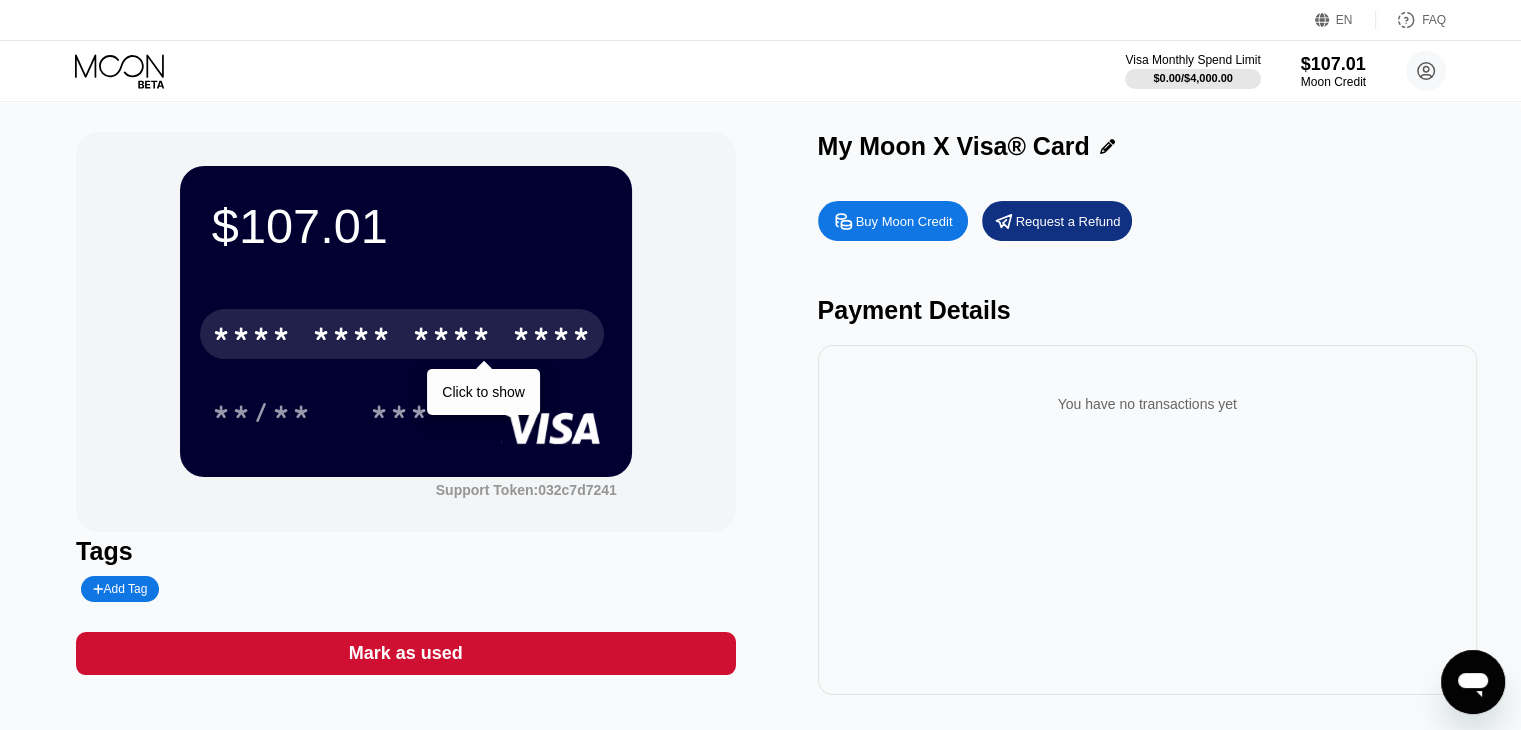 click on "* * * *" at bounding box center (452, 337) 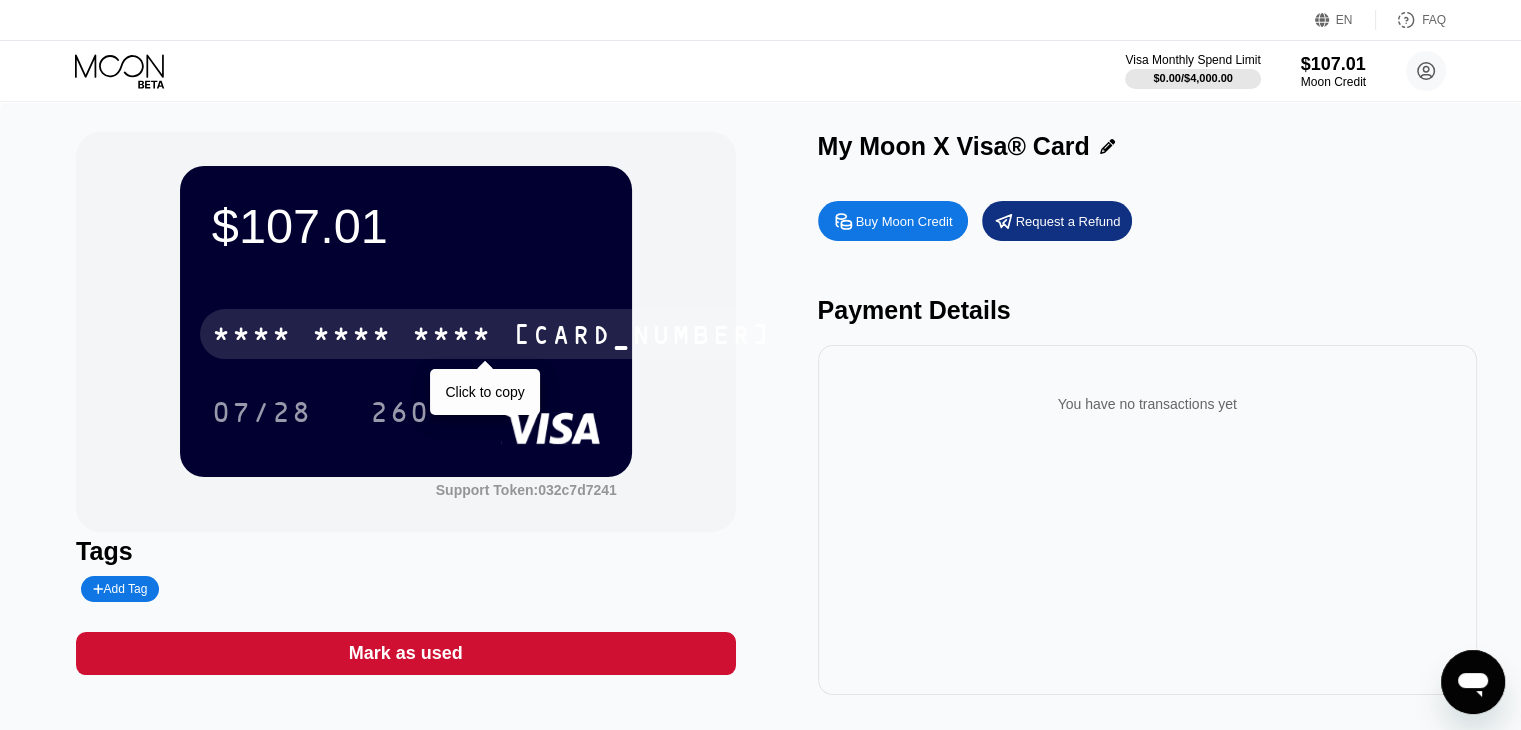 click on "* * * *" at bounding box center [452, 337] 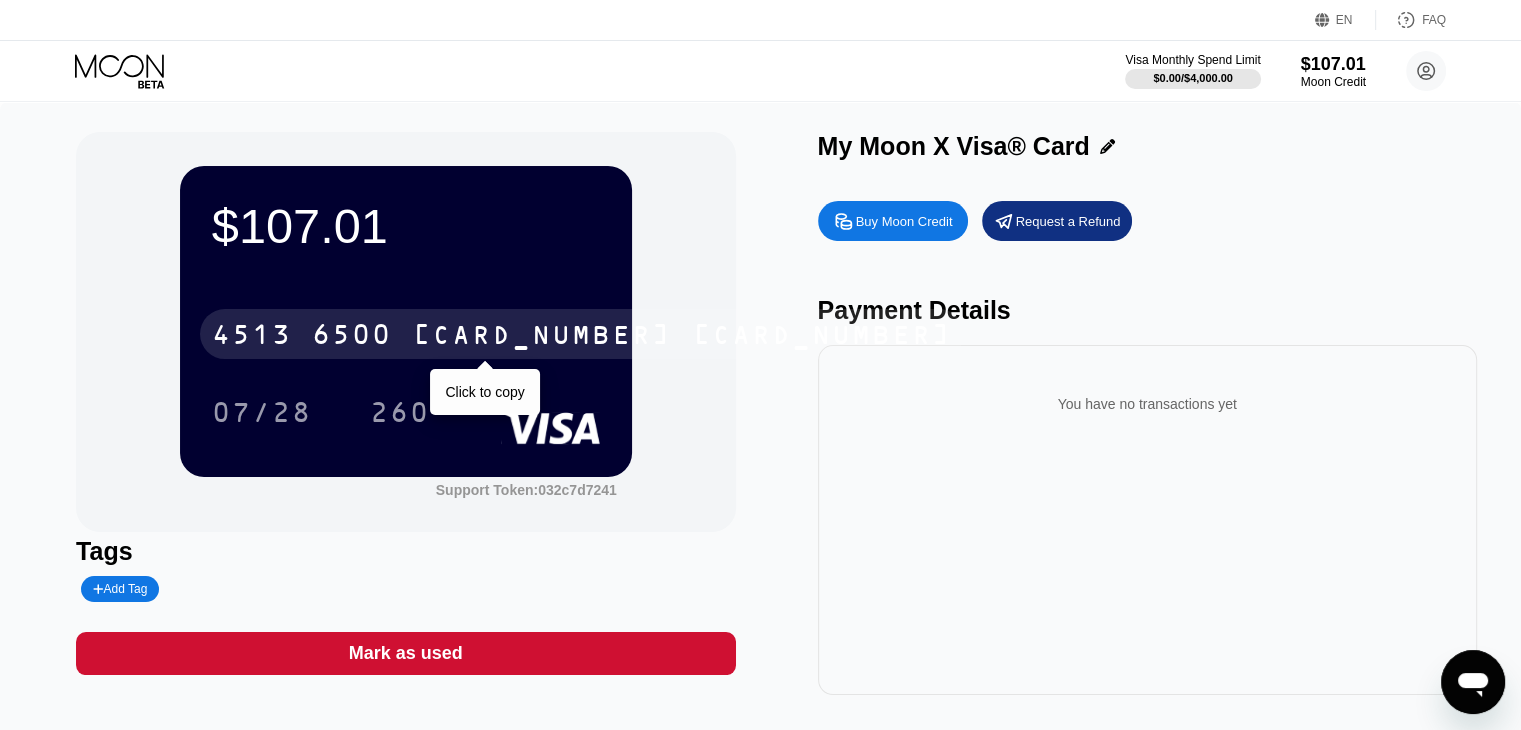 drag, startPoint x: 36, startPoint y: 462, endPoint x: 70, endPoint y: 445, distance: 38.013157 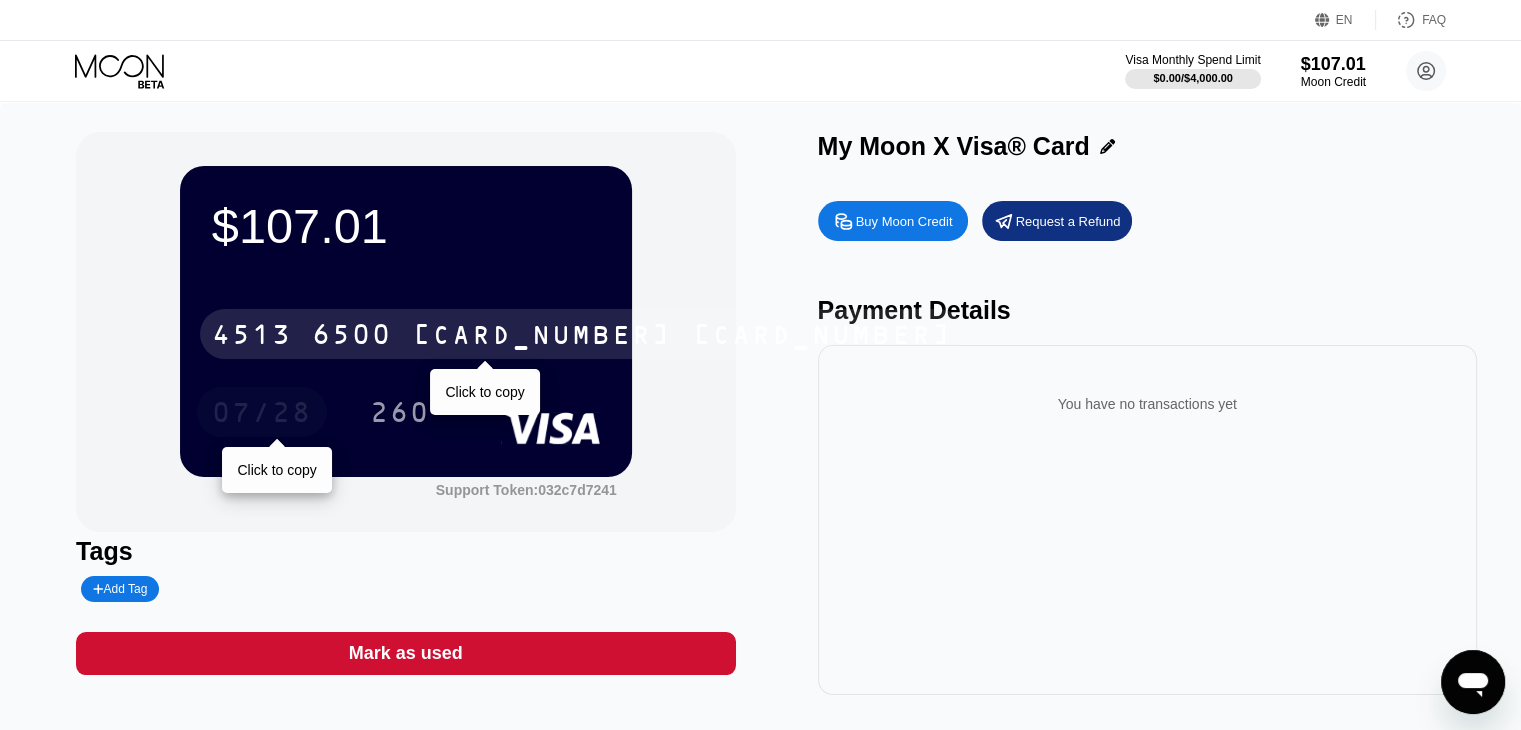 click on "07/28" at bounding box center [262, 415] 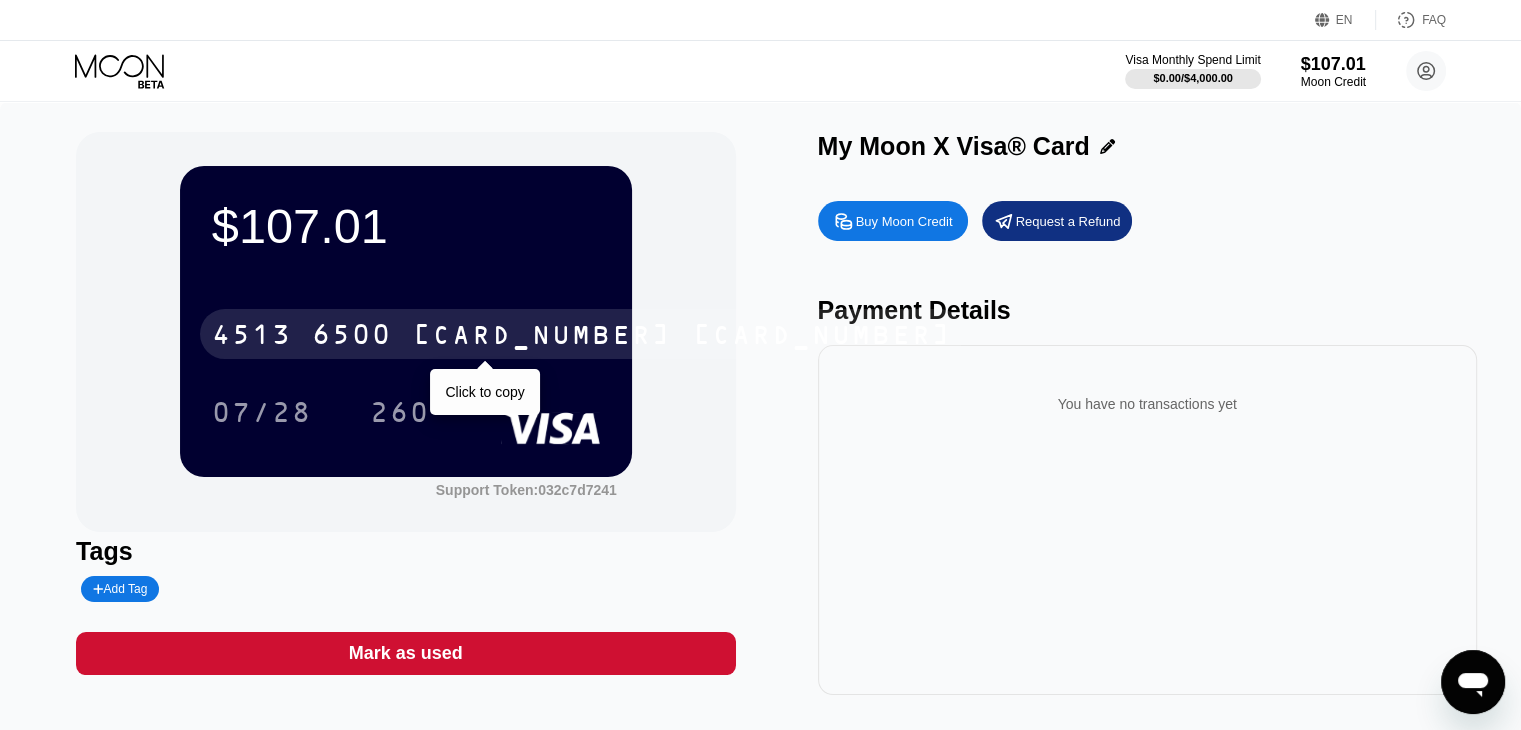 click on "$107.01 4513 6500 2090 3773 Click to copy 07/28 260 Support Token:  032c7d7241 Tags  Add Tag Mark as used My Moon X Visa® Card Buy Moon Credit Request a Refund Payment Details You have no transactions yet" at bounding box center [760, 423] 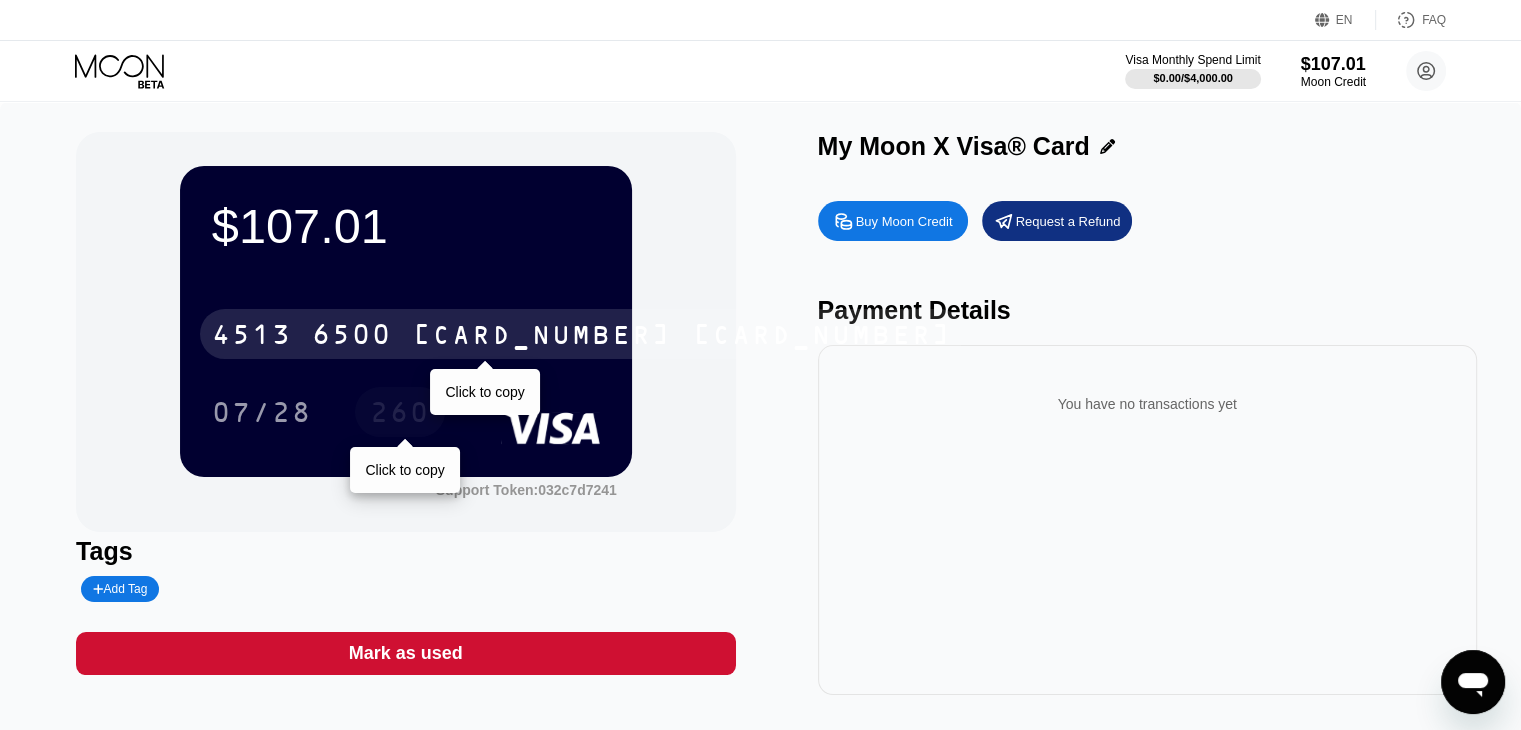 click on "260" at bounding box center (400, 415) 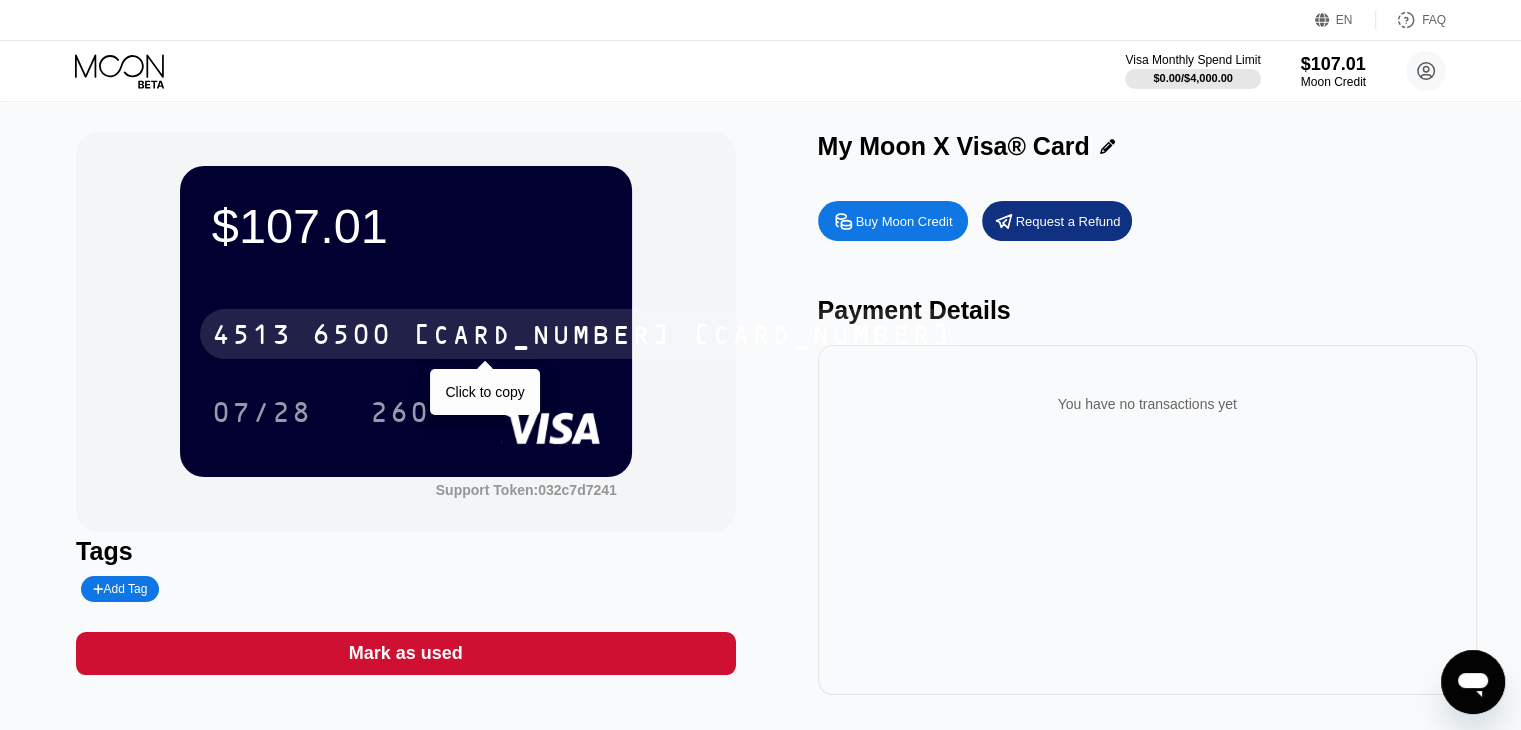 click on "$107.01 4513 6500 2090 3773 Click to copy 07/28 260 Support Token:  032c7d7241 Tags  Add Tag Mark as used My Moon X Visa® Card Buy Moon Credit Request a Refund Payment Details You have no transactions yet" at bounding box center [760, 423] 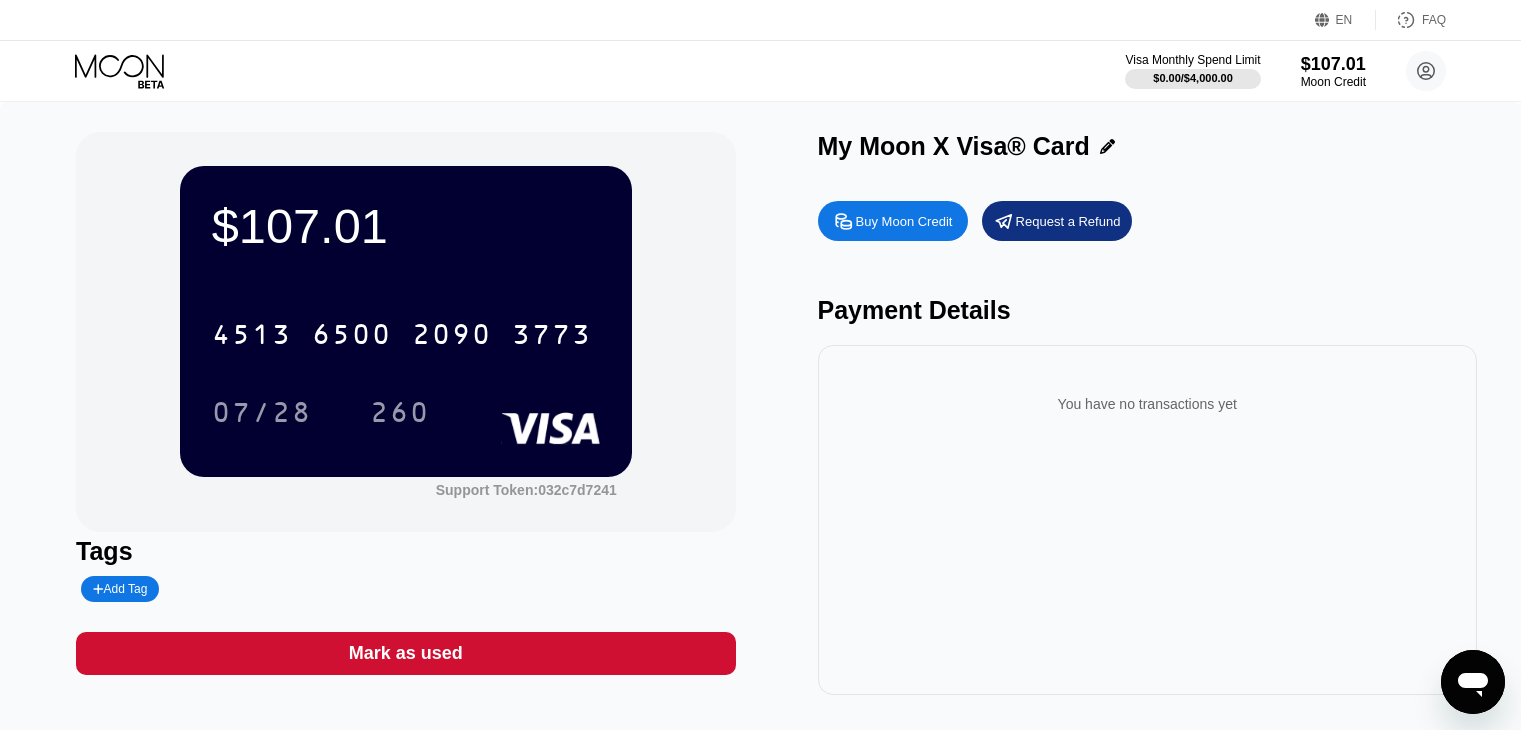 scroll, scrollTop: 0, scrollLeft: 0, axis: both 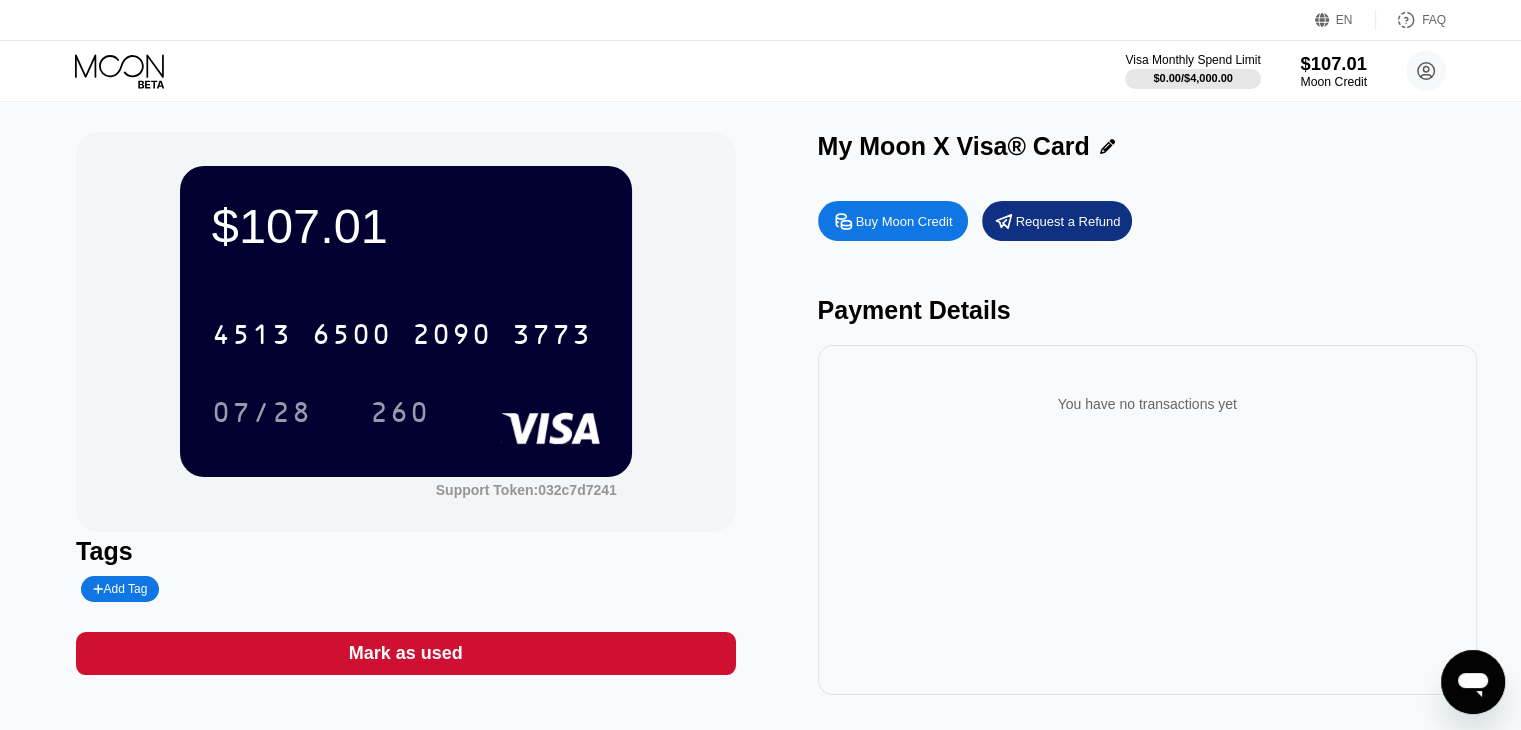 click on "Moon Credit" at bounding box center [1333, 82] 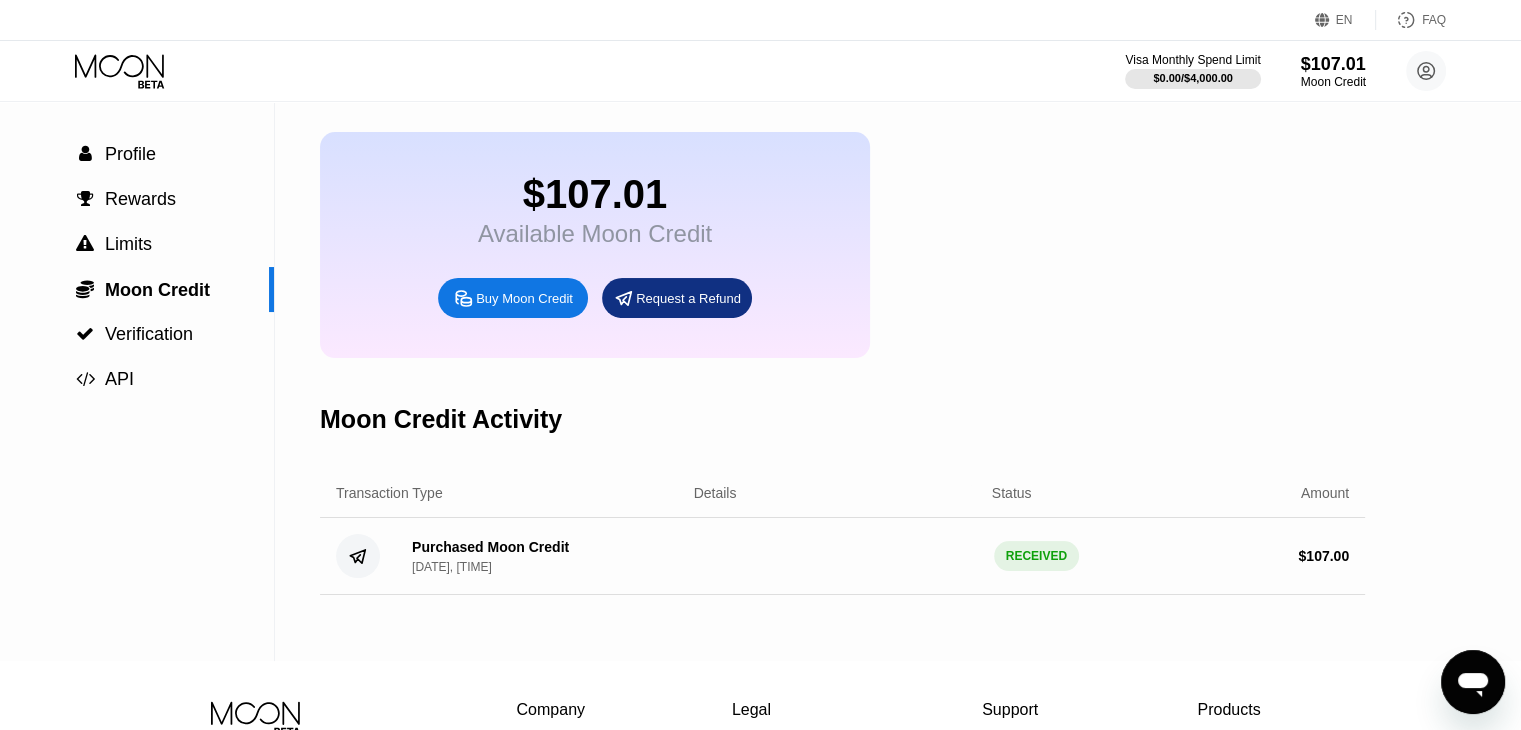 scroll, scrollTop: 100, scrollLeft: 0, axis: vertical 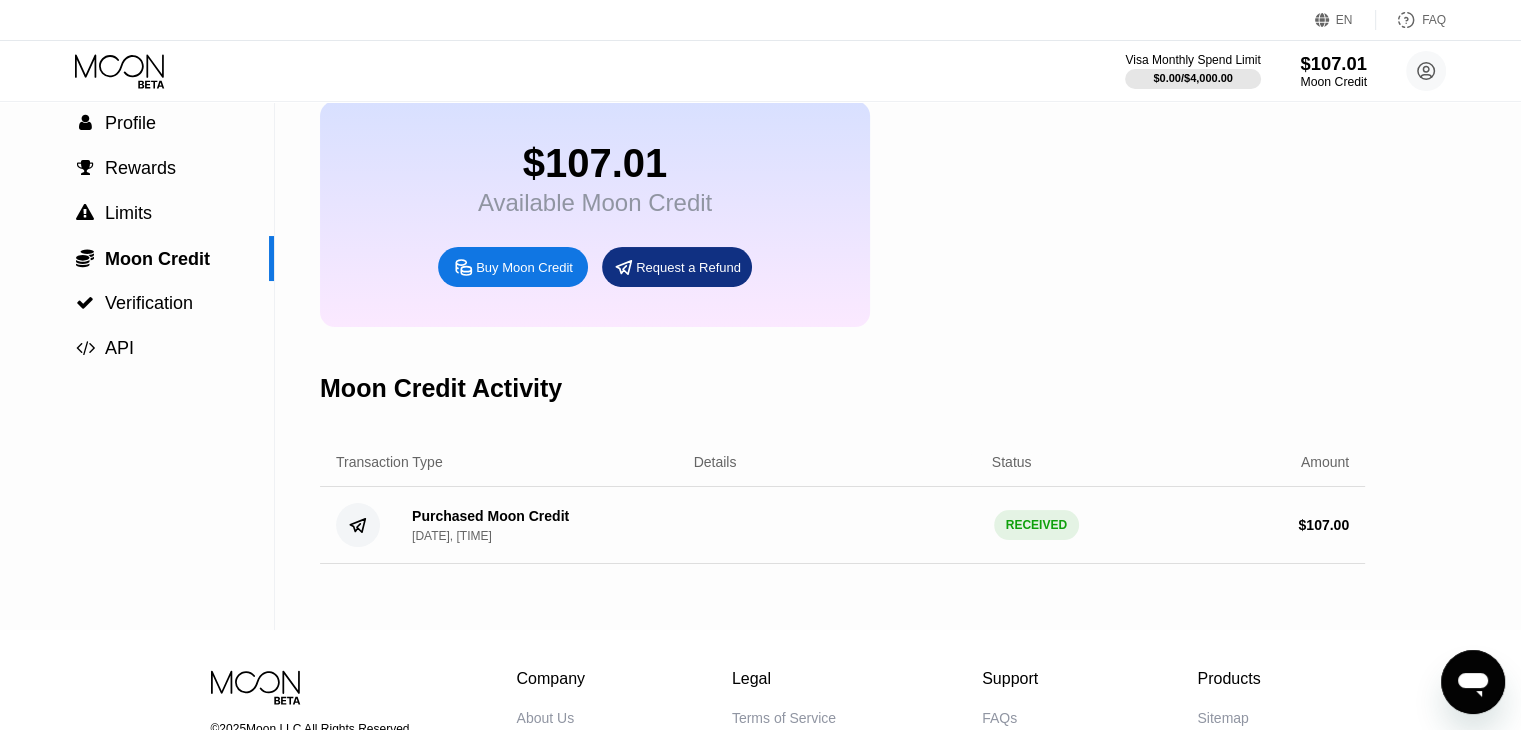 click on "$107.01" at bounding box center [1333, 63] 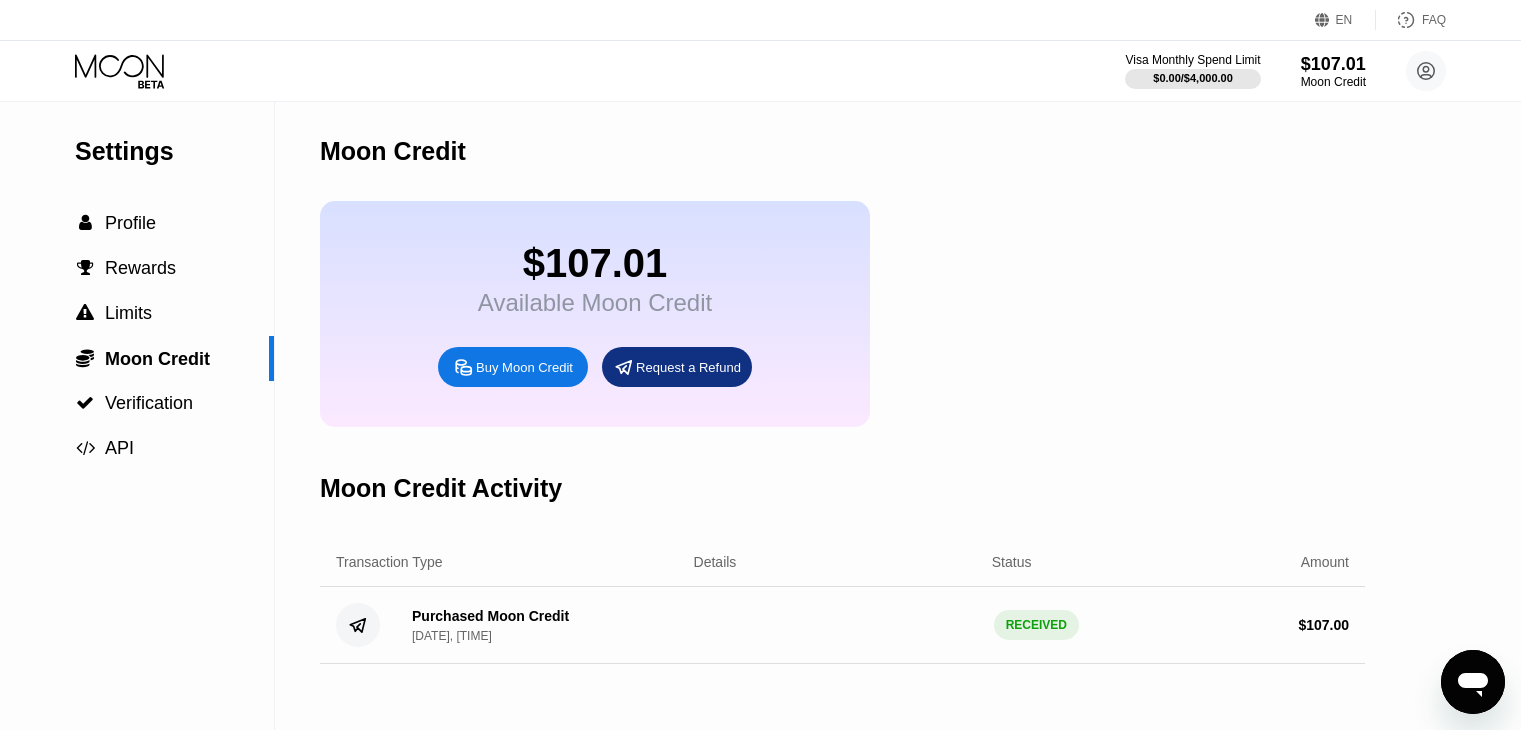 scroll, scrollTop: 0, scrollLeft: 0, axis: both 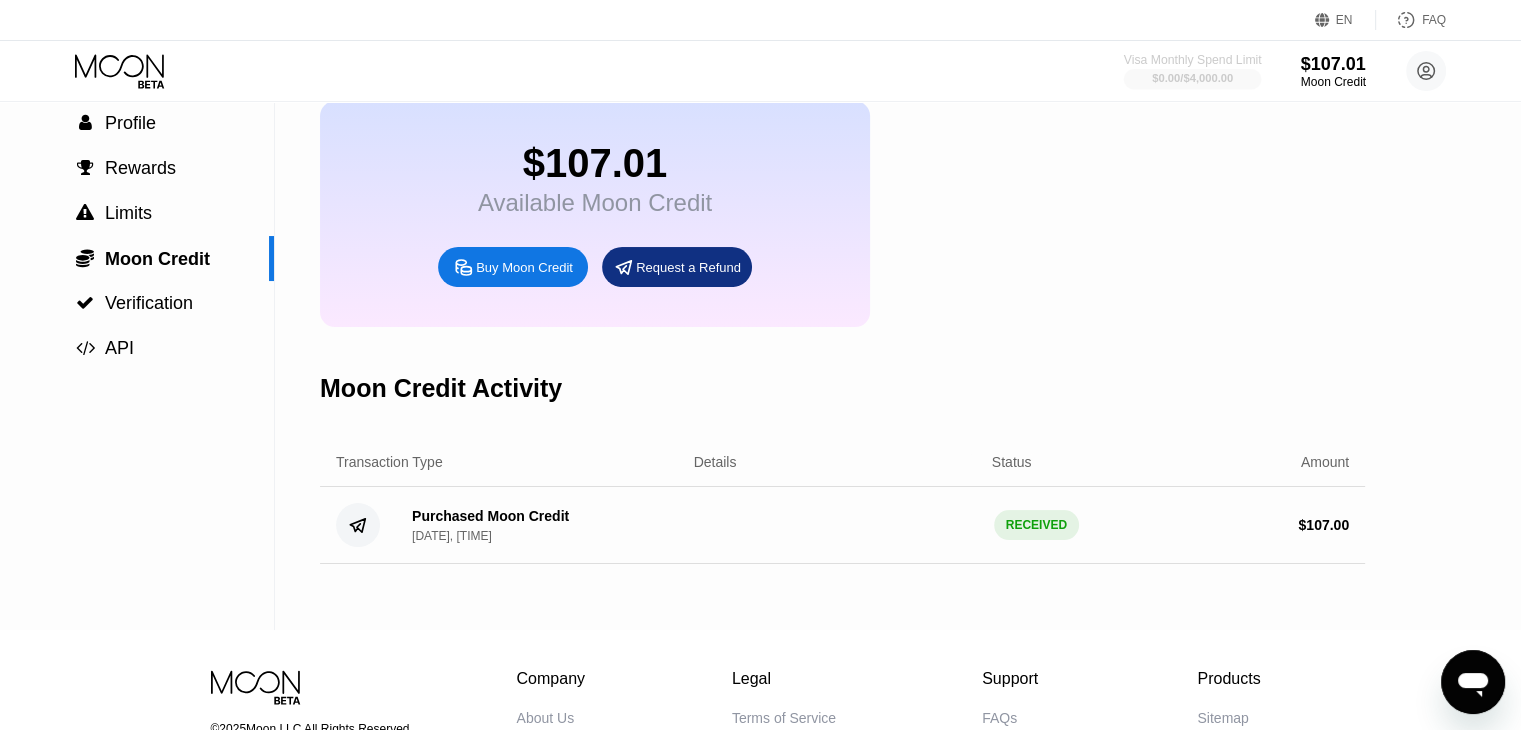 click on "Visa Monthly Spend Limit" at bounding box center (1193, 60) 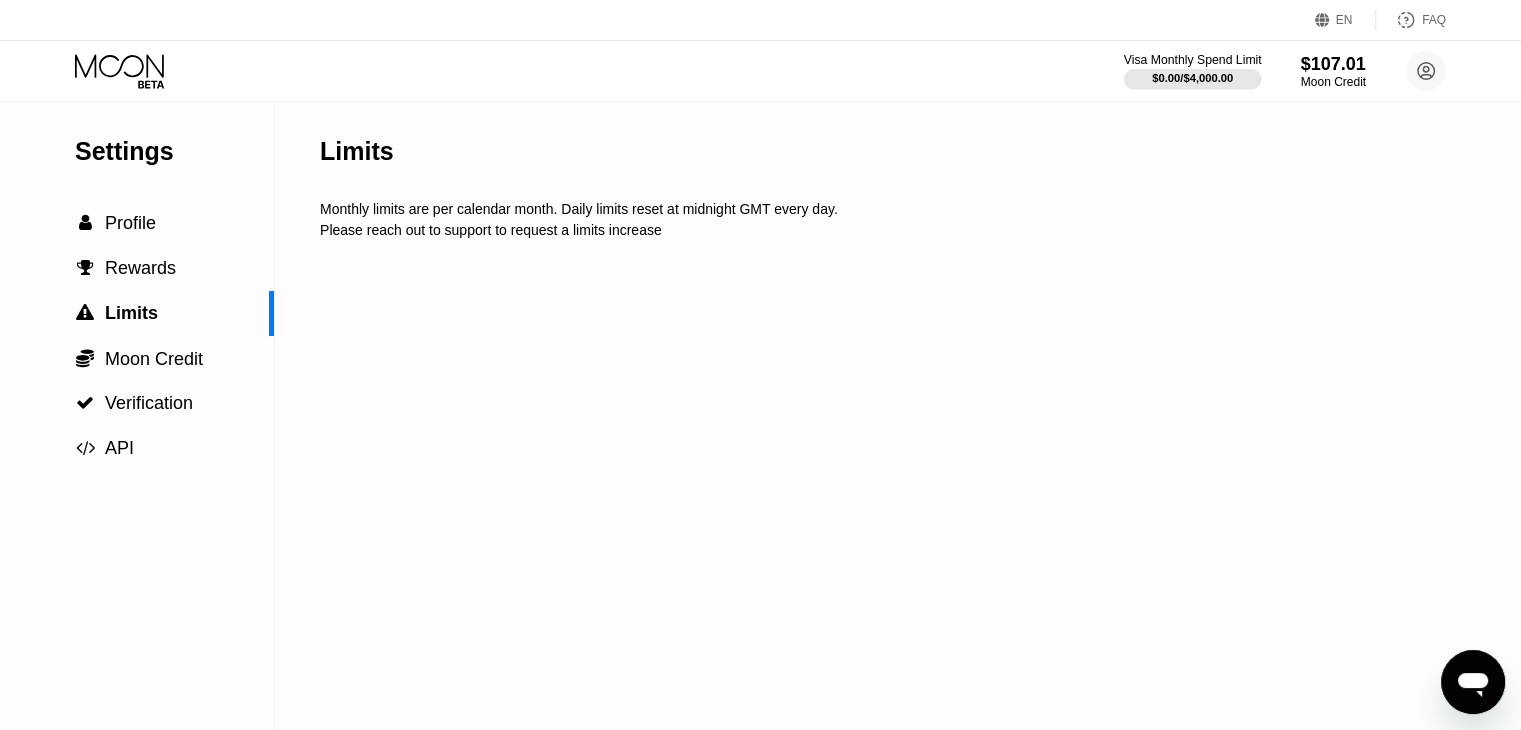 scroll, scrollTop: 0, scrollLeft: 0, axis: both 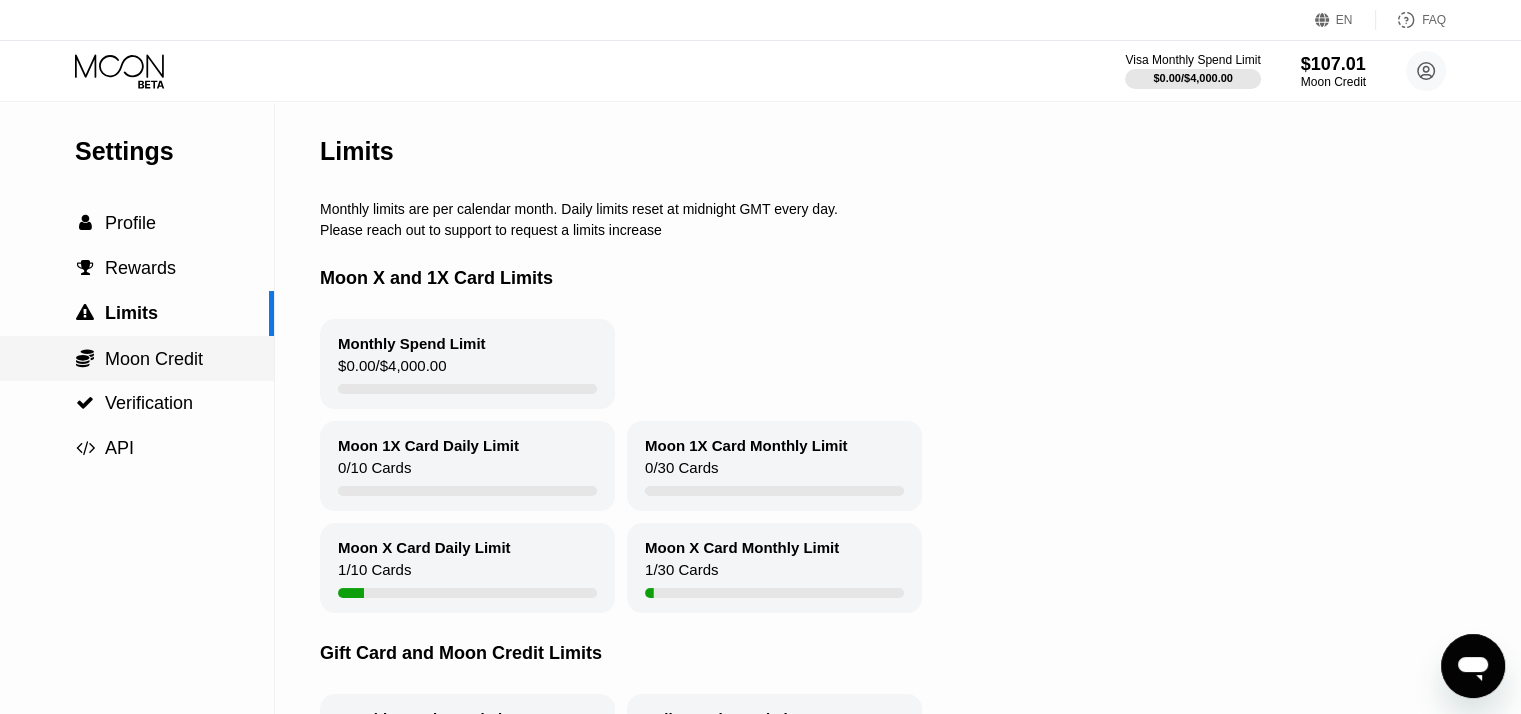 click on "Moon Credit" at bounding box center [154, 359] 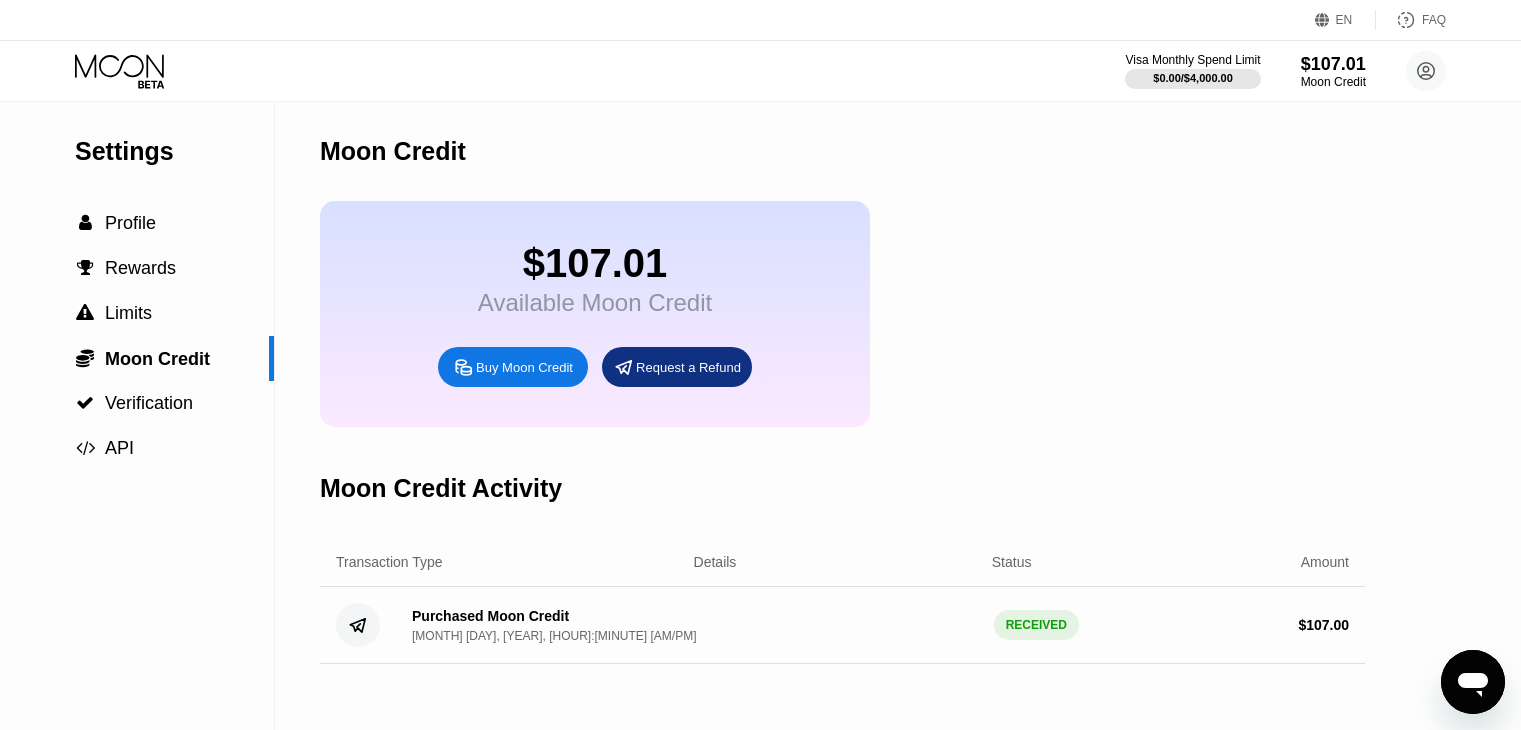 scroll, scrollTop: 0, scrollLeft: 0, axis: both 